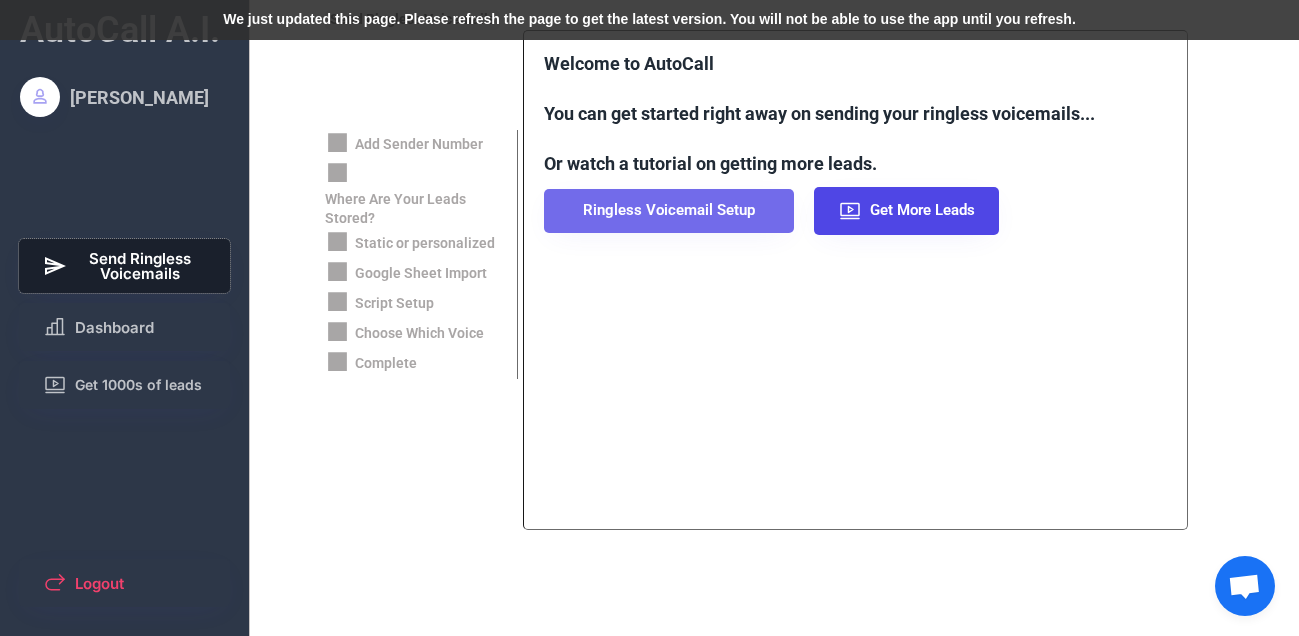 scroll, scrollTop: 0, scrollLeft: 0, axis: both 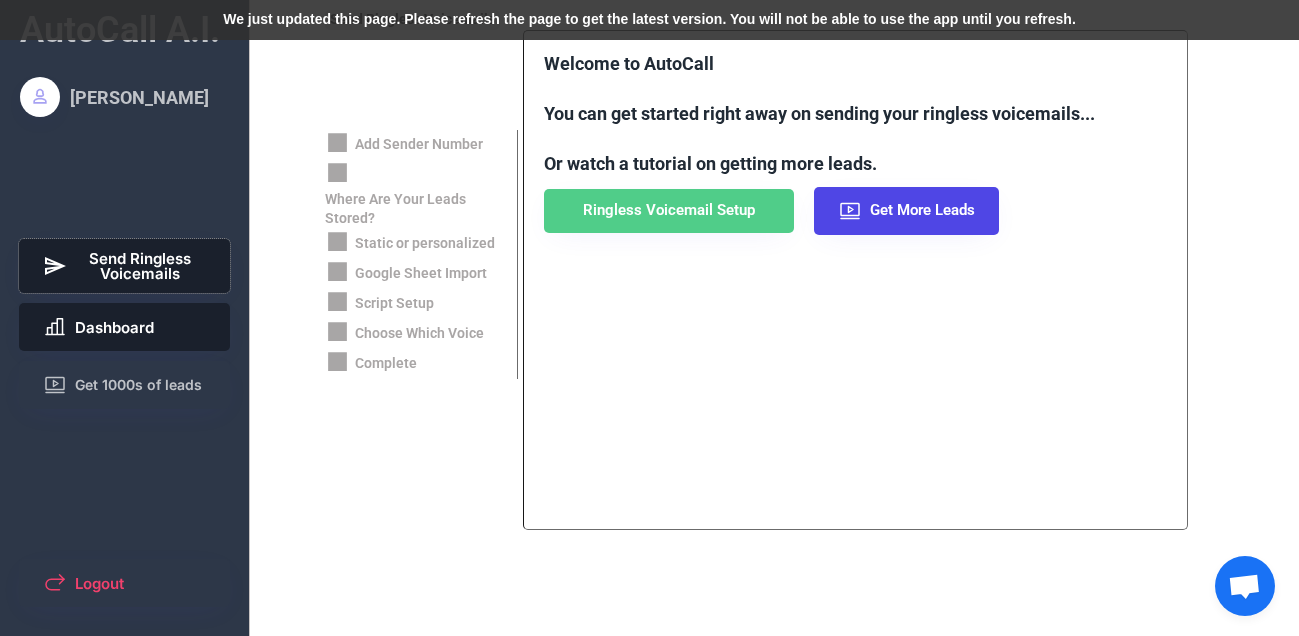 click on "Dashboard" at bounding box center (125, 327) 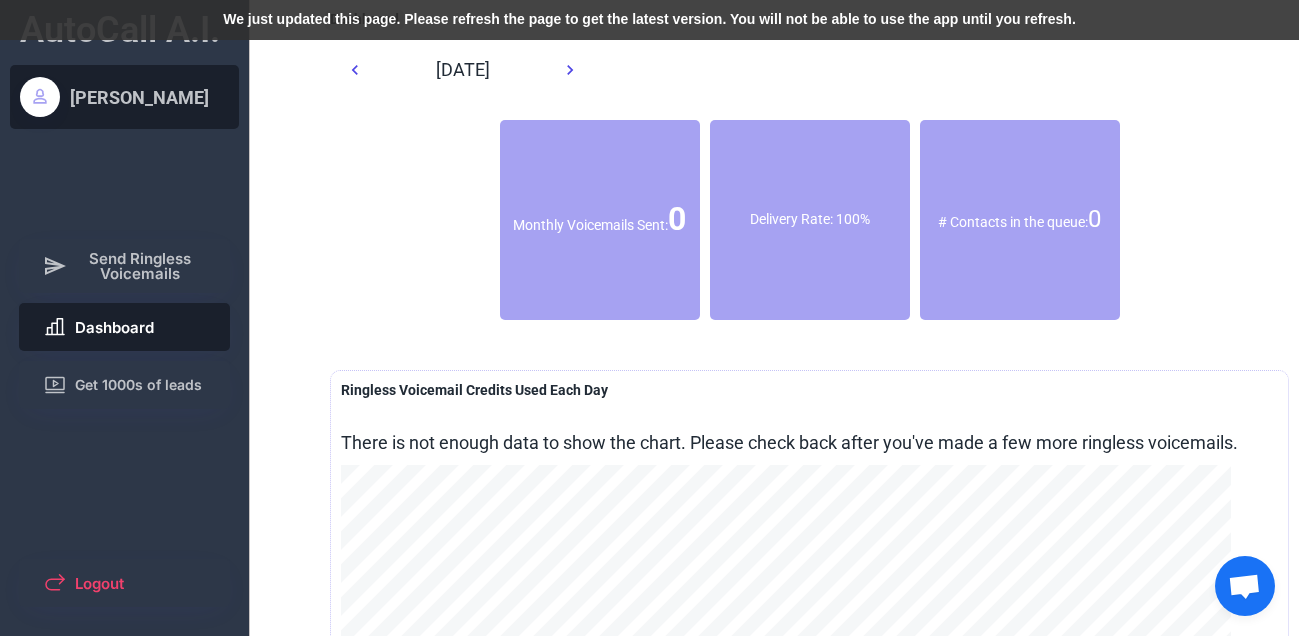 click on "[PERSON_NAME]" at bounding box center (139, 97) 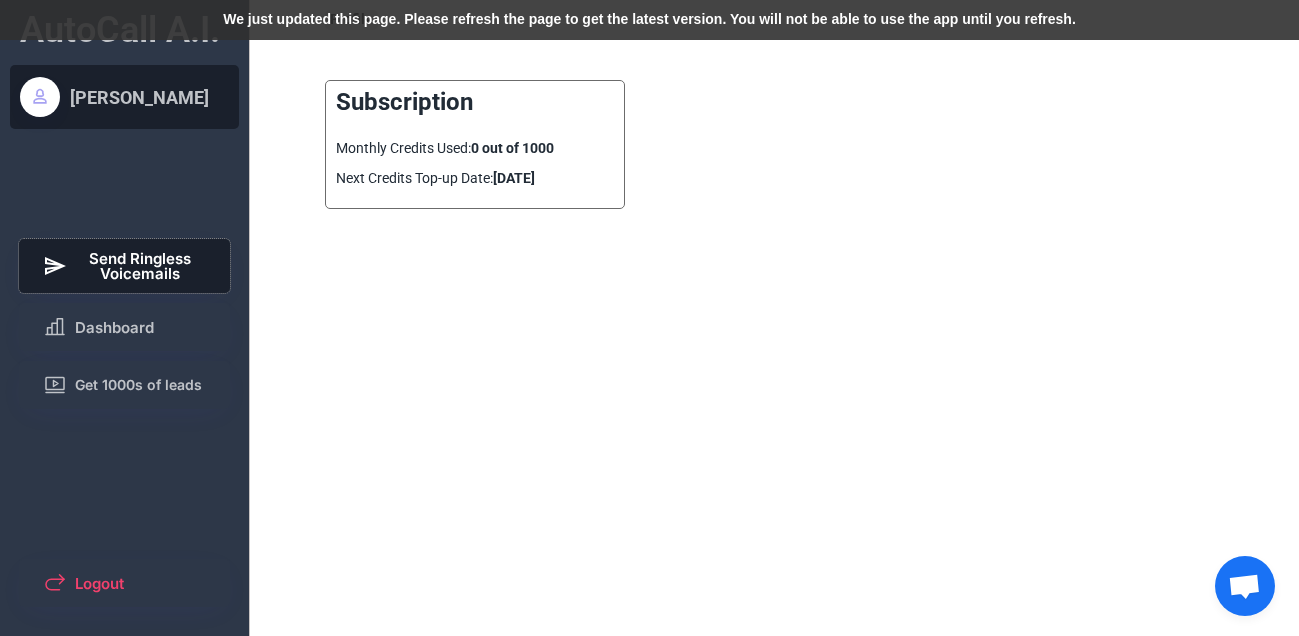 click on "Send Ringless Voicemails" at bounding box center (141, 266) 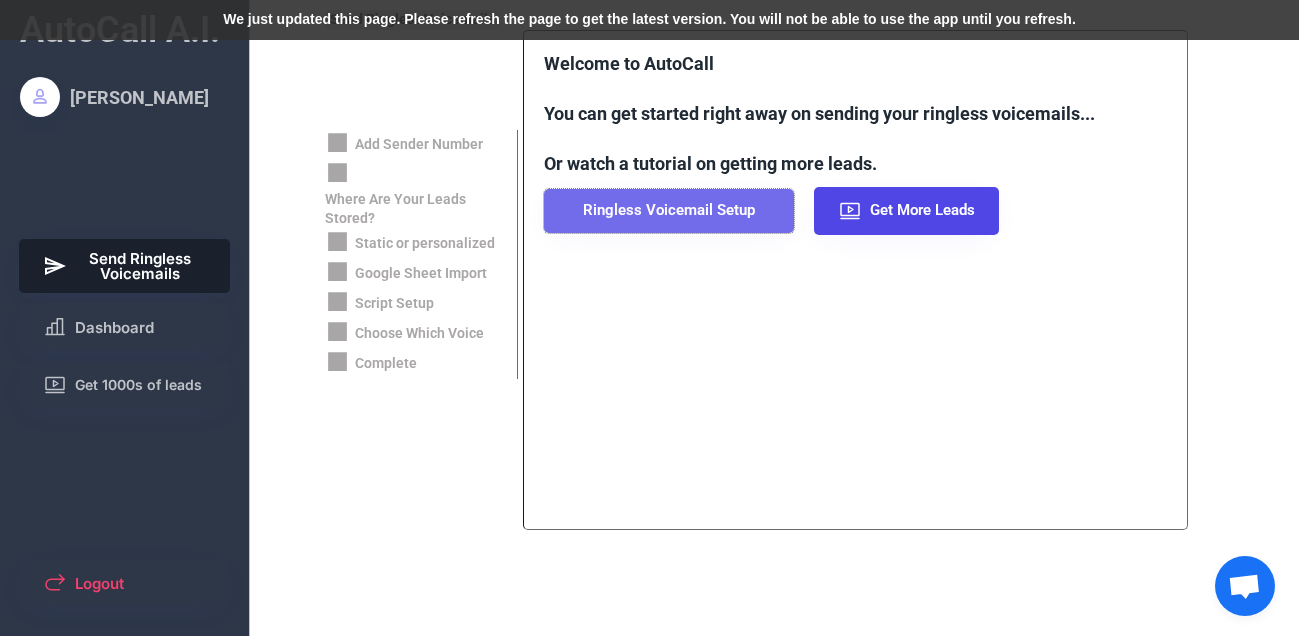 click on "Ringless Voicemail Setup" at bounding box center (669, 211) 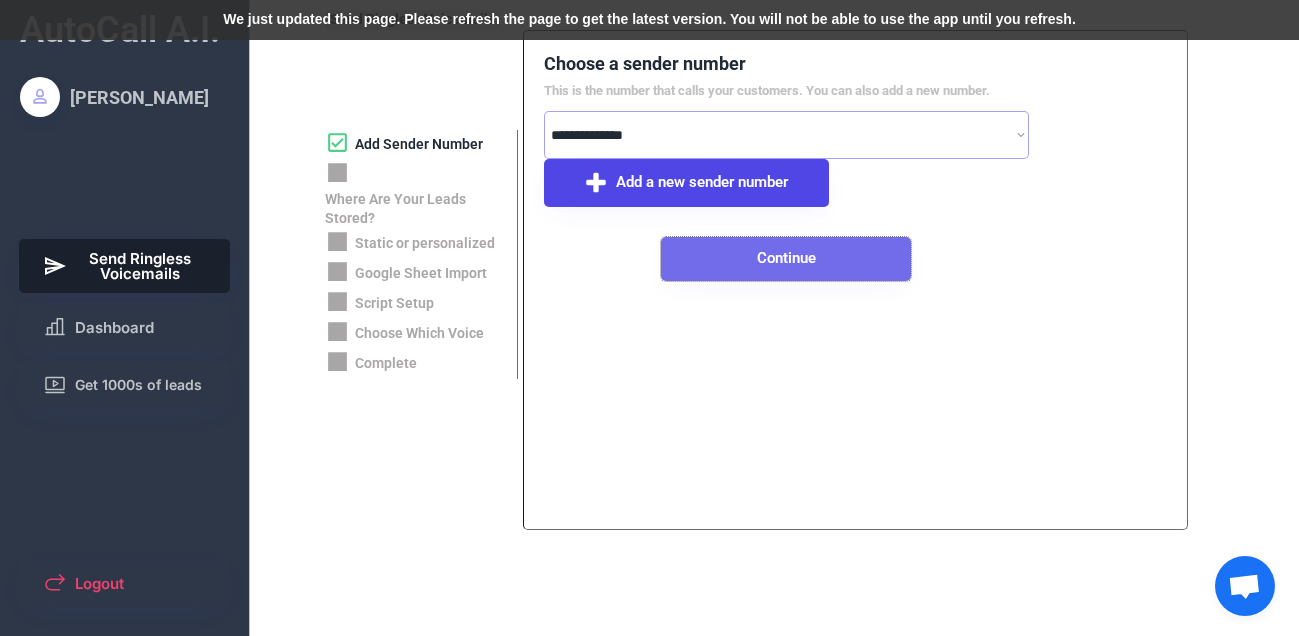 click on "Continue" at bounding box center (786, 259) 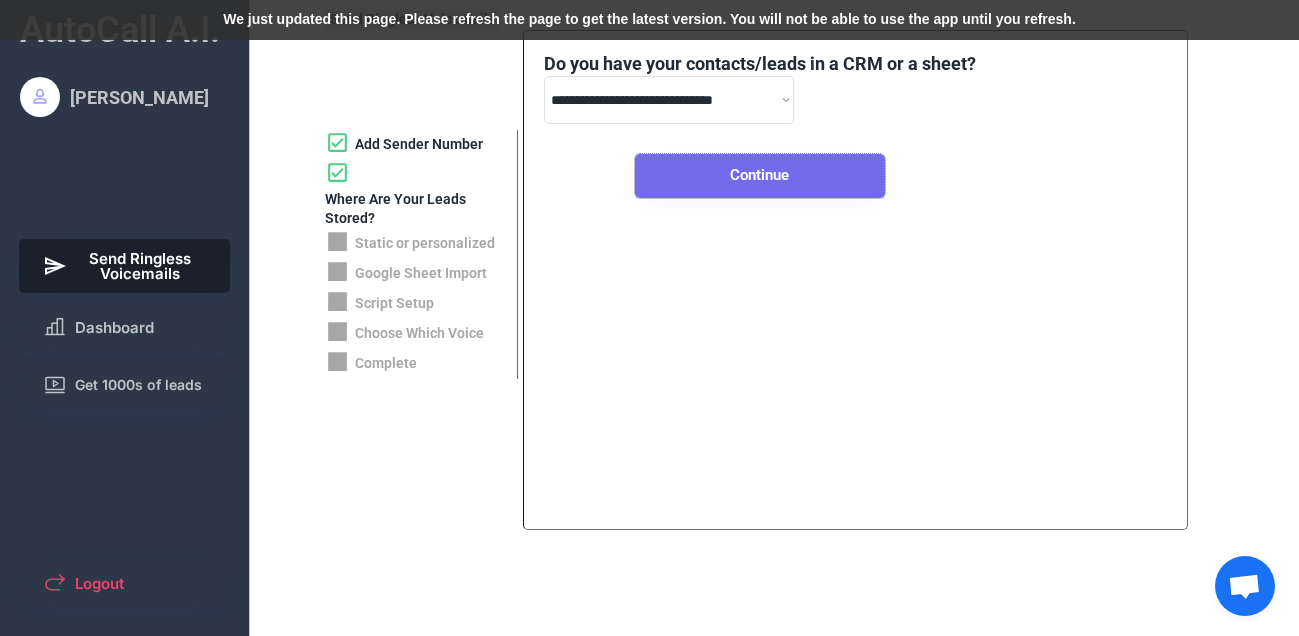 click on "Continue" at bounding box center (760, 176) 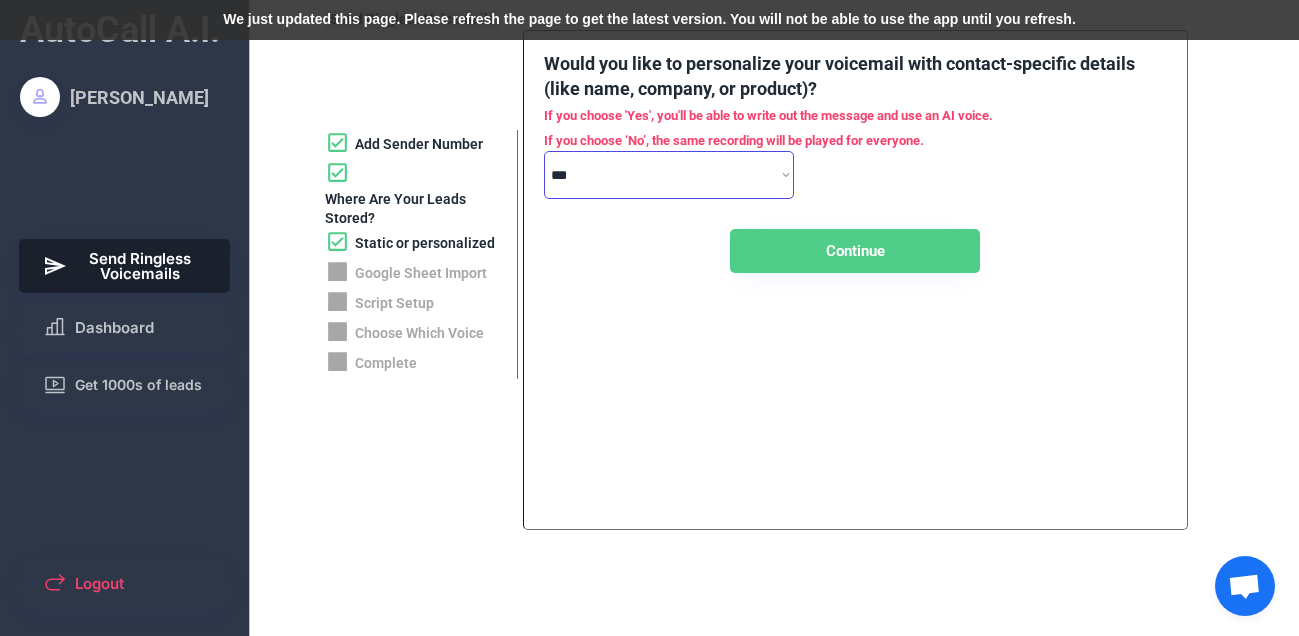 click on "**********" at bounding box center (669, 175) 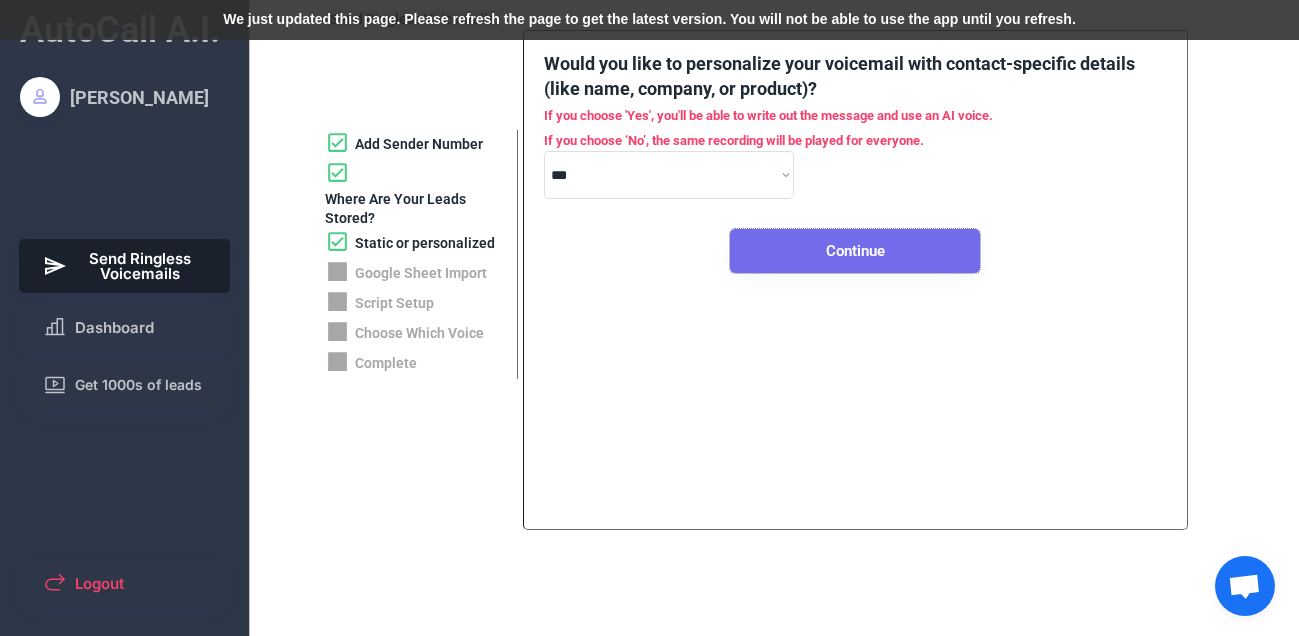 click on "Continue" at bounding box center [855, 251] 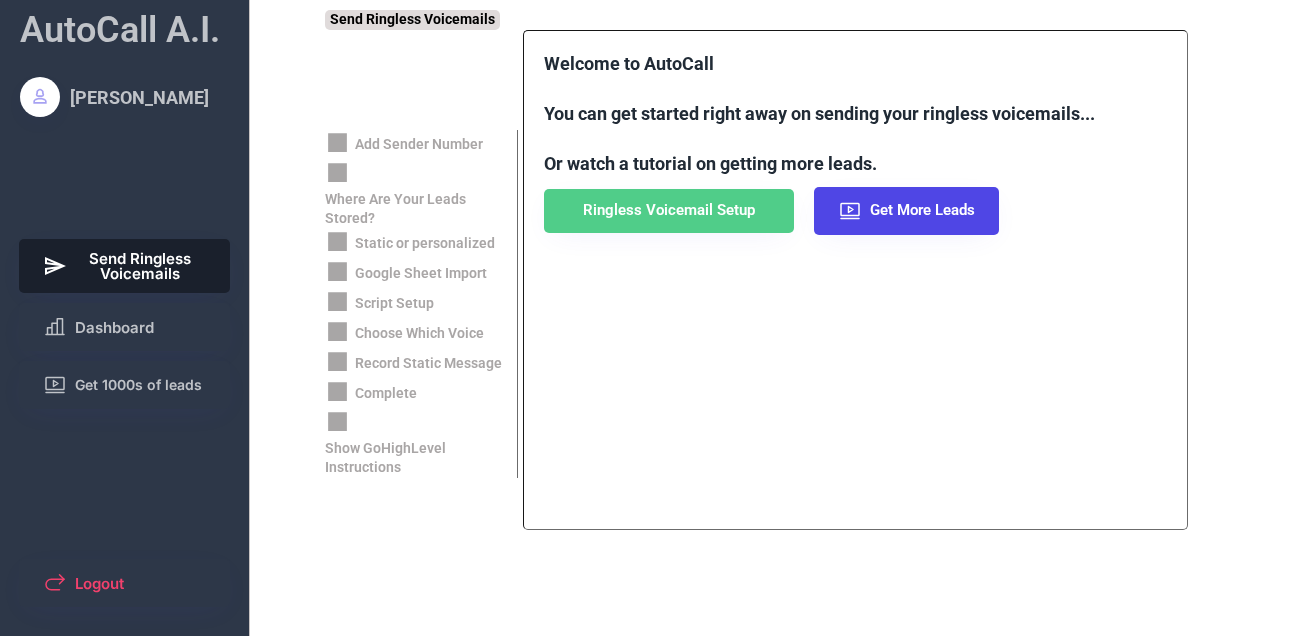 scroll, scrollTop: 0, scrollLeft: 0, axis: both 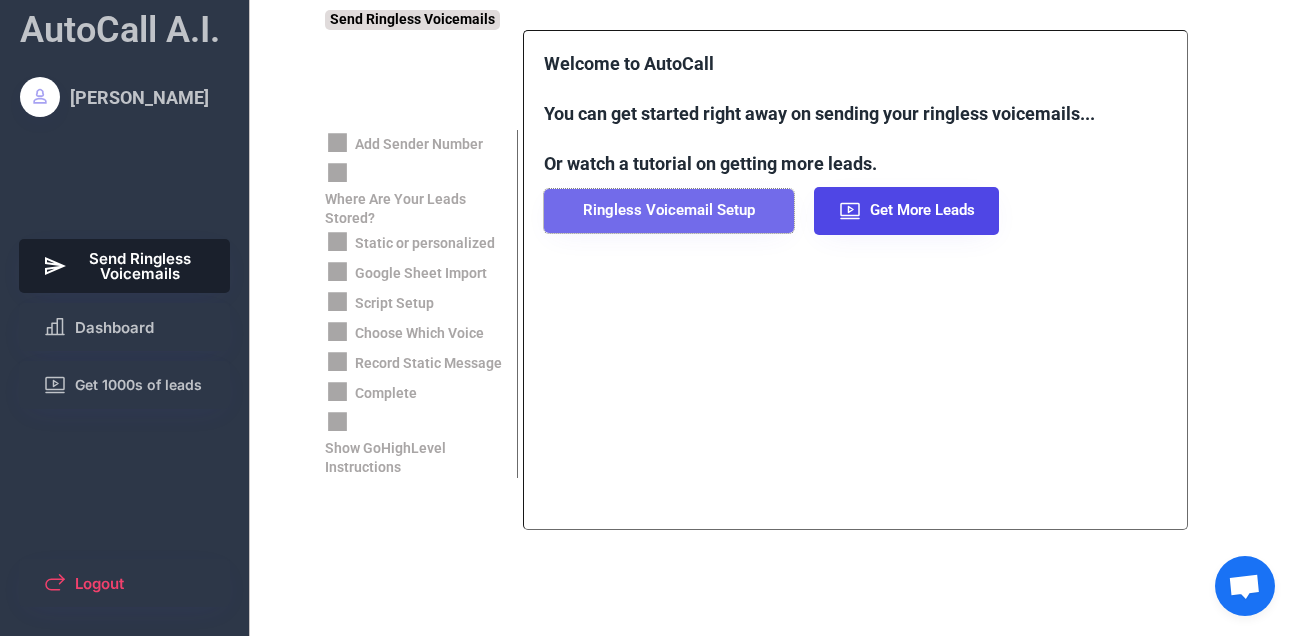 click on "Ringless Voicemail Setup" at bounding box center (669, 211) 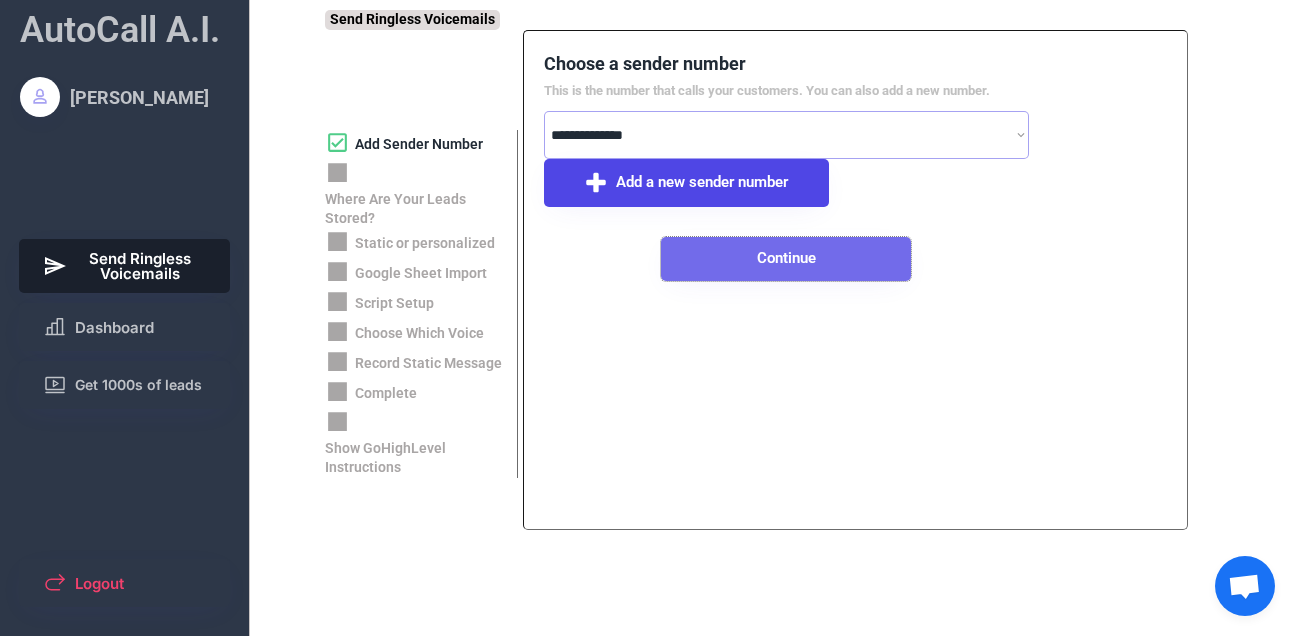click on "Continue" at bounding box center (786, 259) 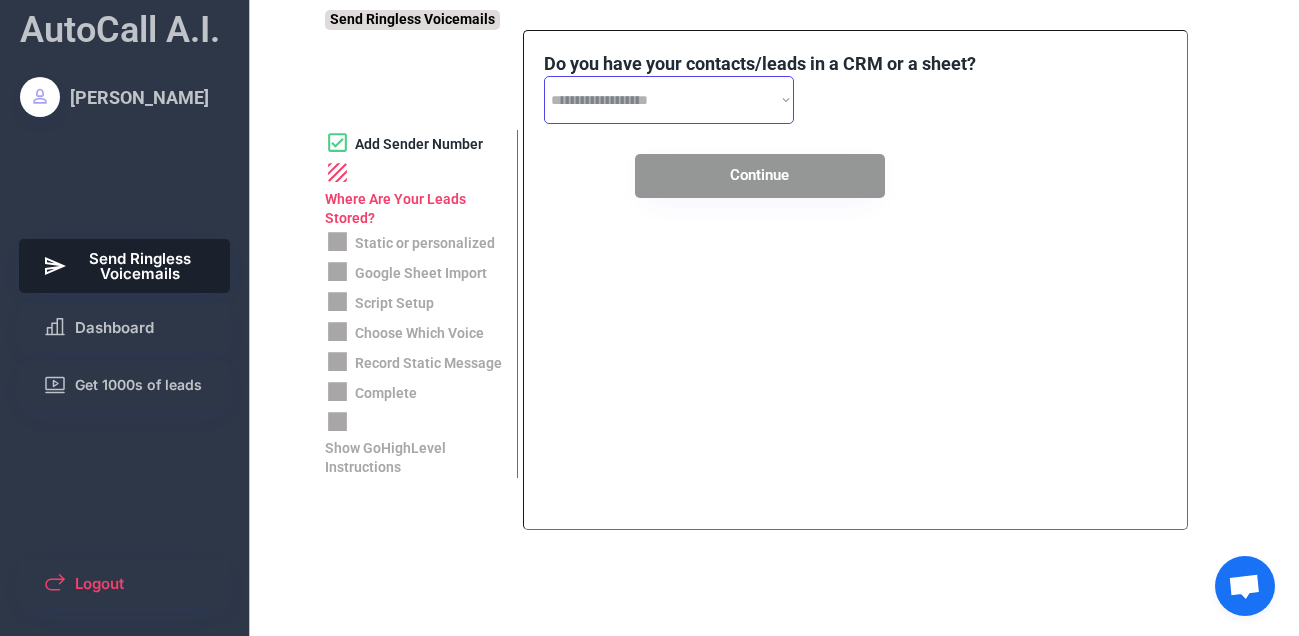 click on "**********" at bounding box center [669, 100] 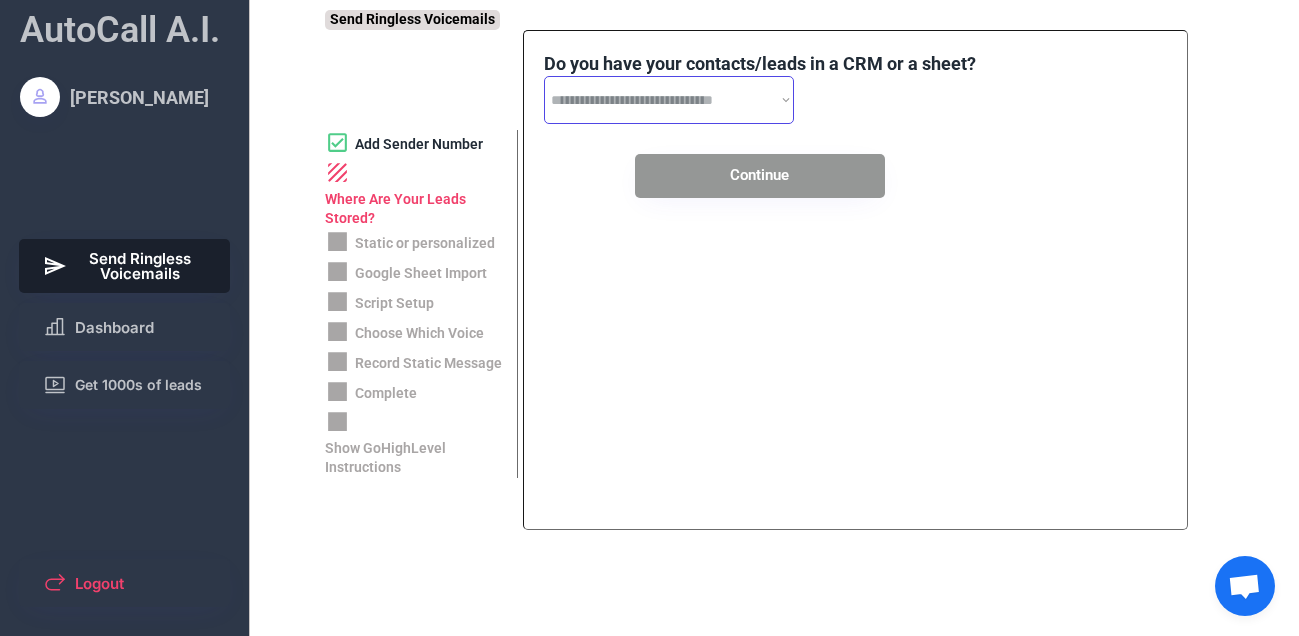 click on "**********" at bounding box center (669, 100) 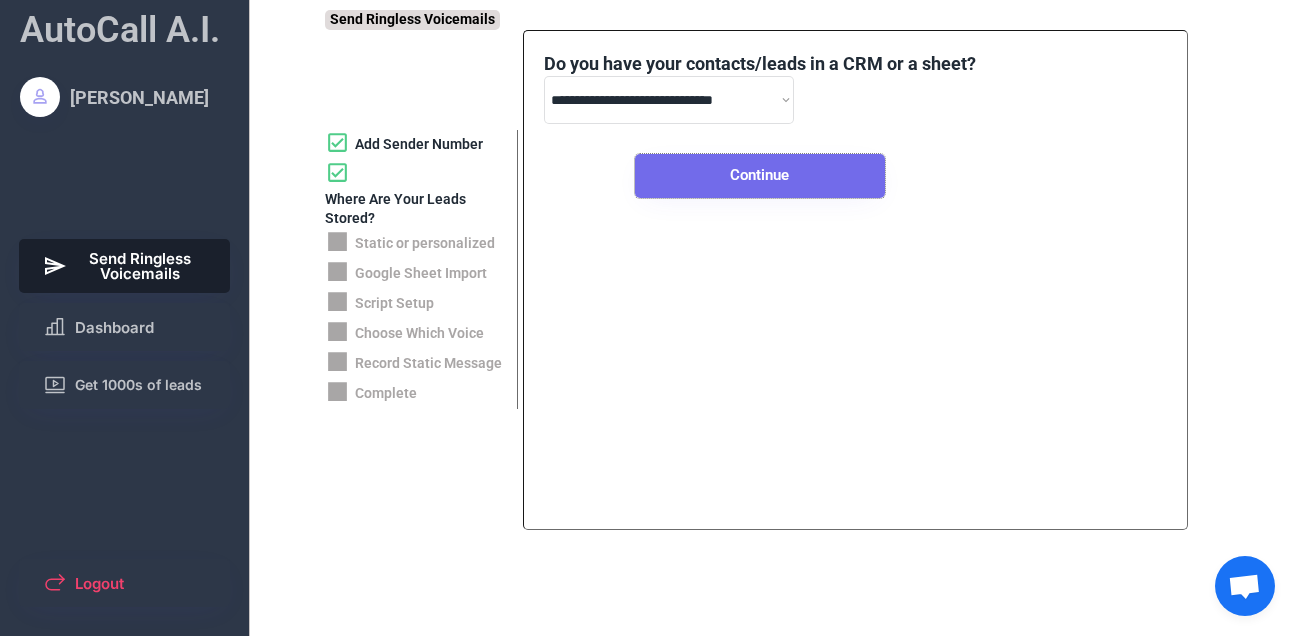click on "Continue" at bounding box center [760, 176] 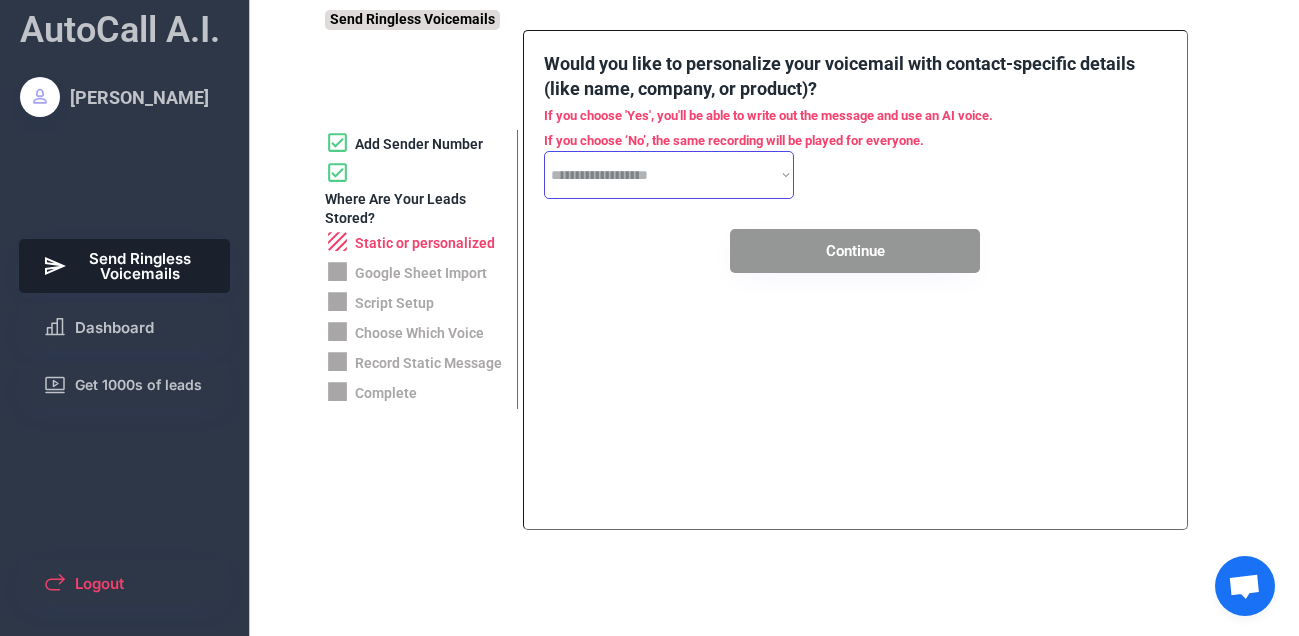click on "**********" at bounding box center (669, 175) 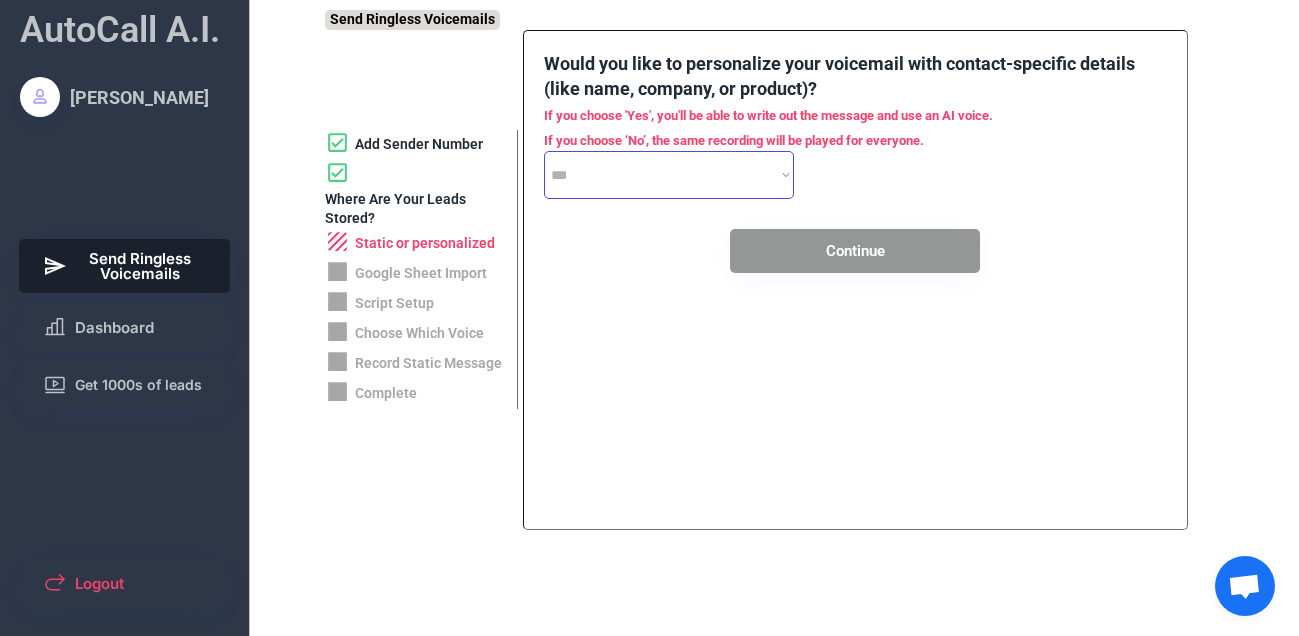 click on "**********" at bounding box center (669, 175) 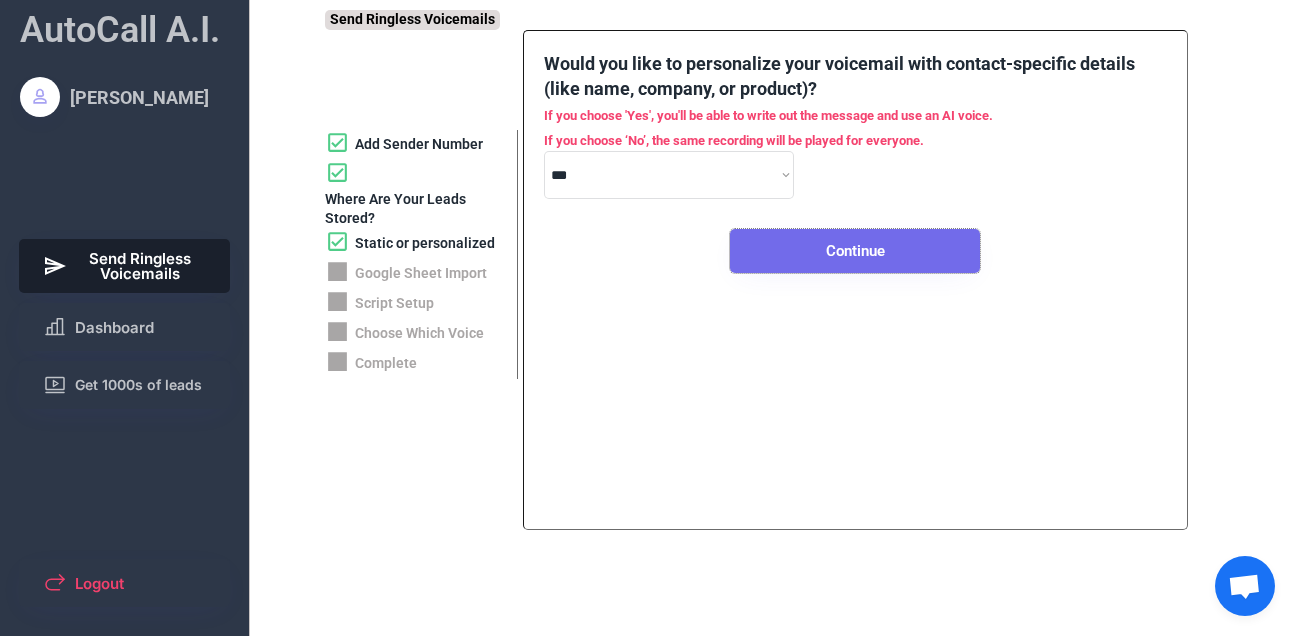 click on "Continue" at bounding box center (855, 251) 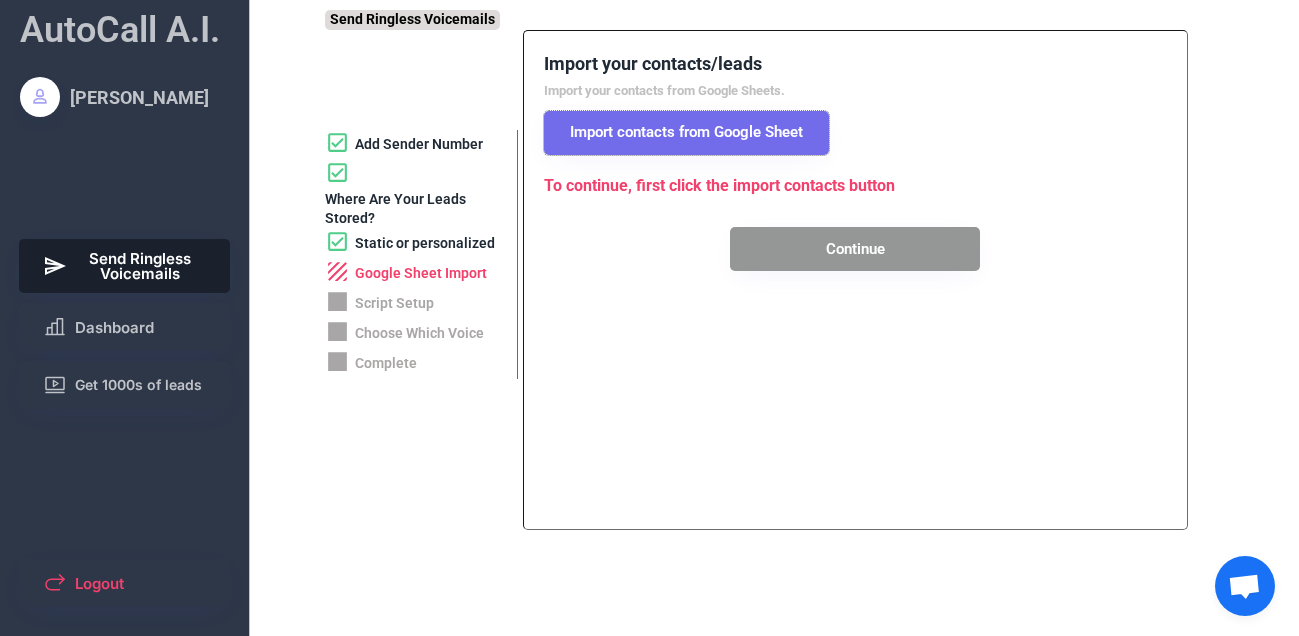 click on "Import contacts from Google Sheet" at bounding box center (686, 133) 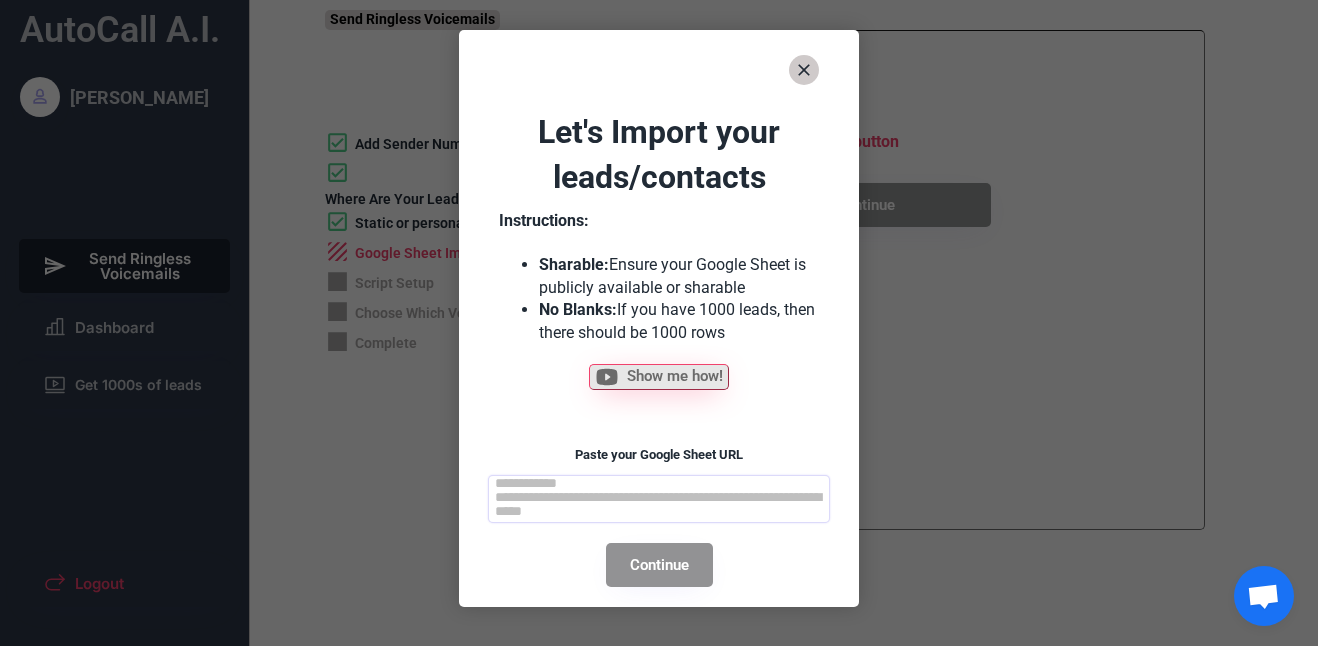 click at bounding box center (659, 499) 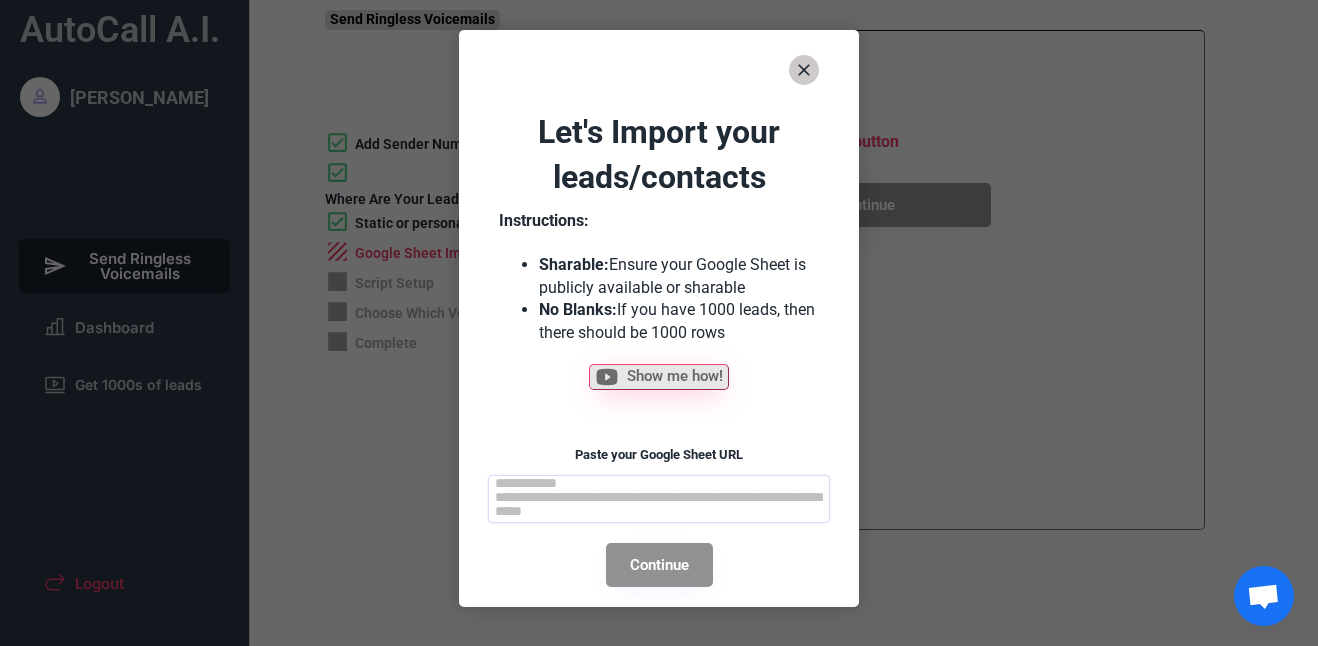 paste on "**********" 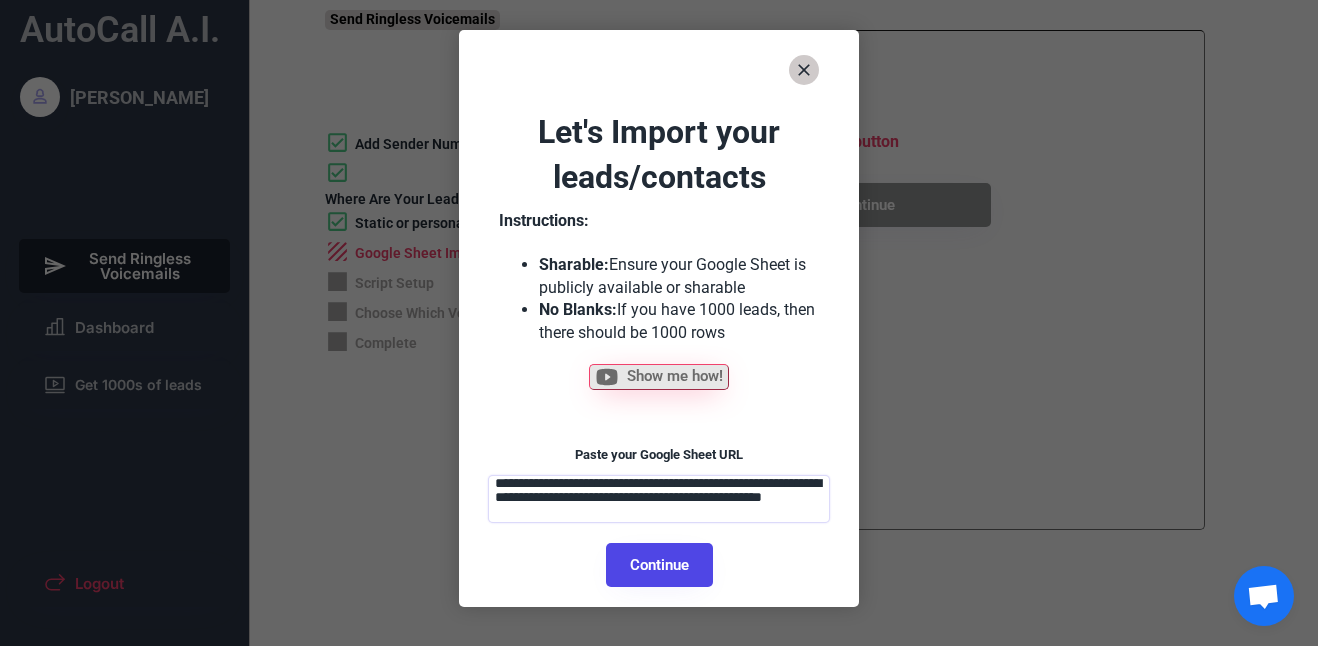 type on "**********" 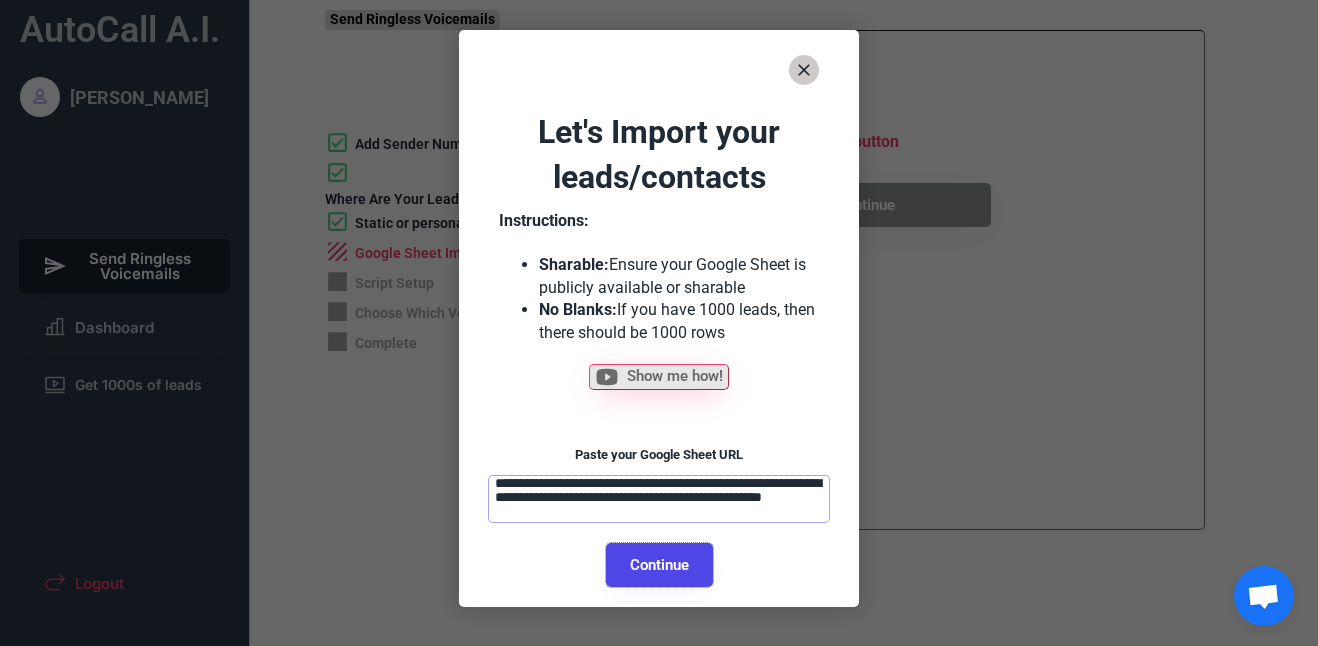 click on "Continue" at bounding box center (659, 565) 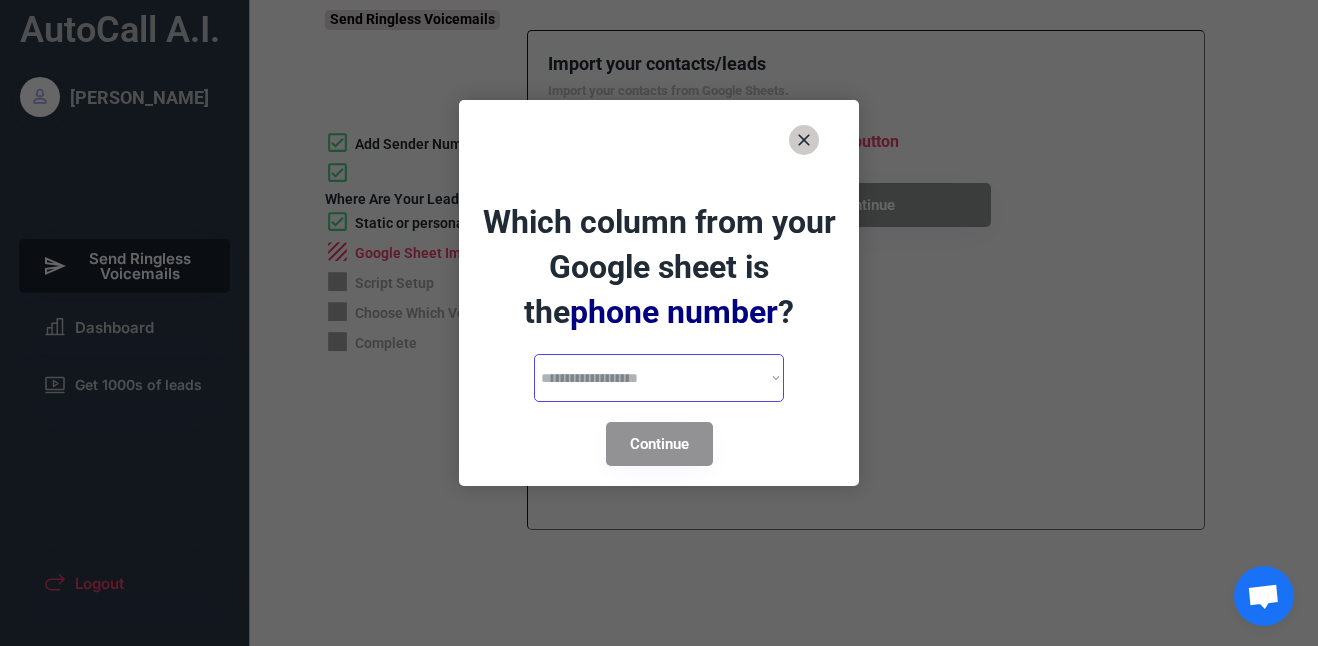 click on "**********" at bounding box center [659, 378] 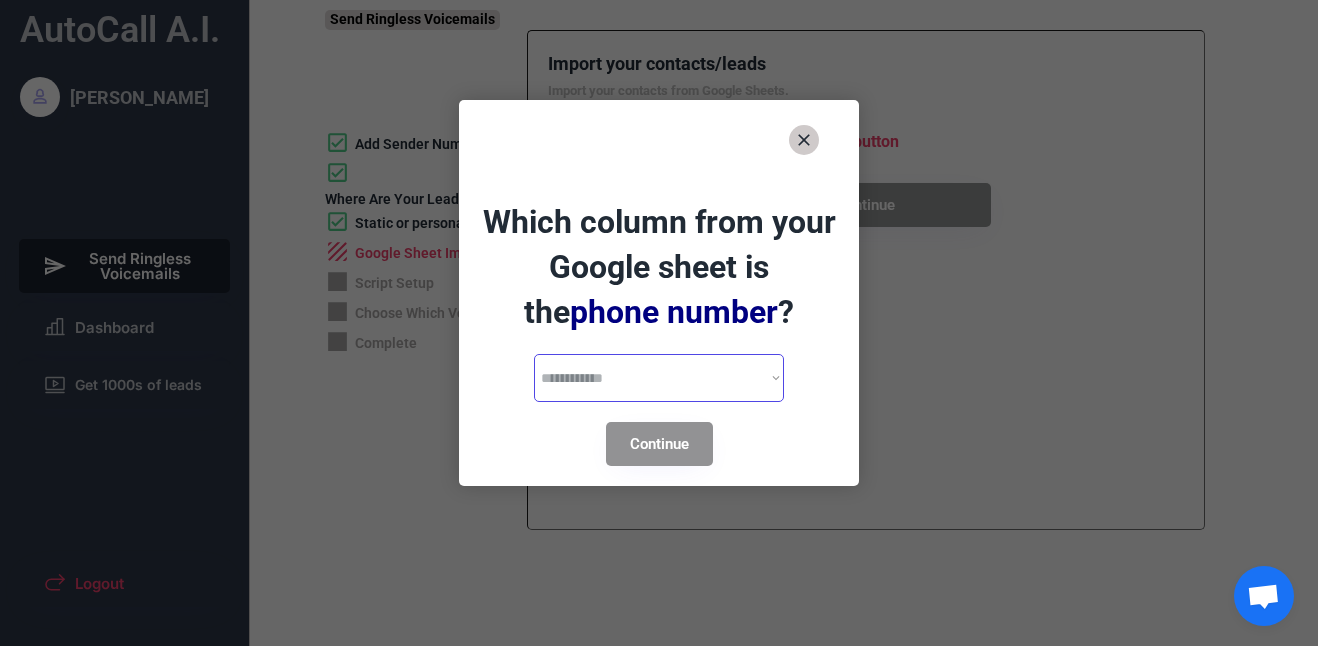 click on "**********" at bounding box center [659, 378] 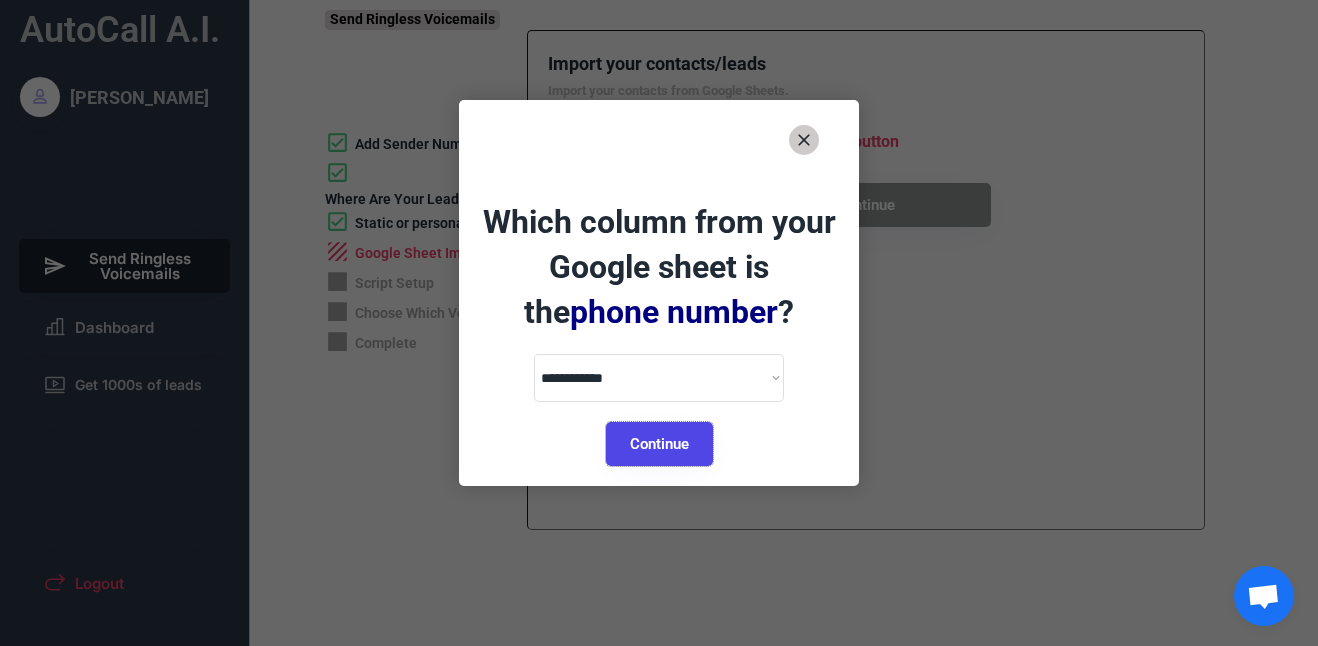 click on "Continue" at bounding box center (659, 444) 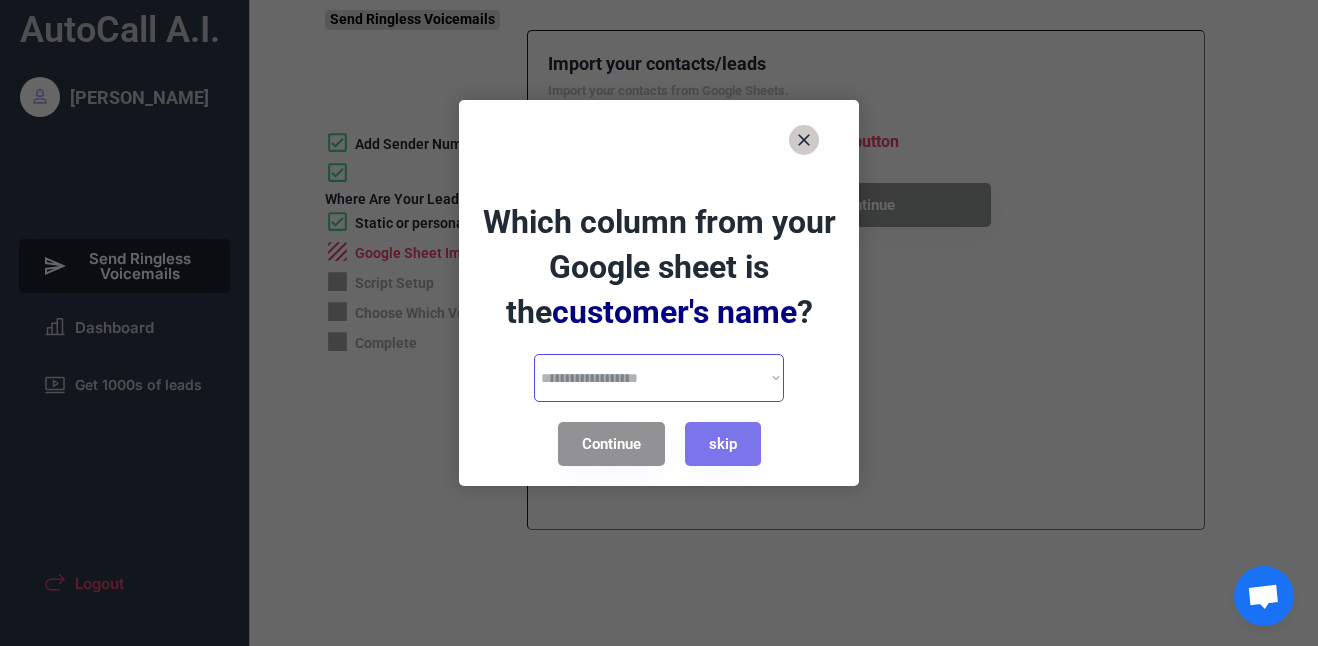 click on "**********" at bounding box center (659, 378) 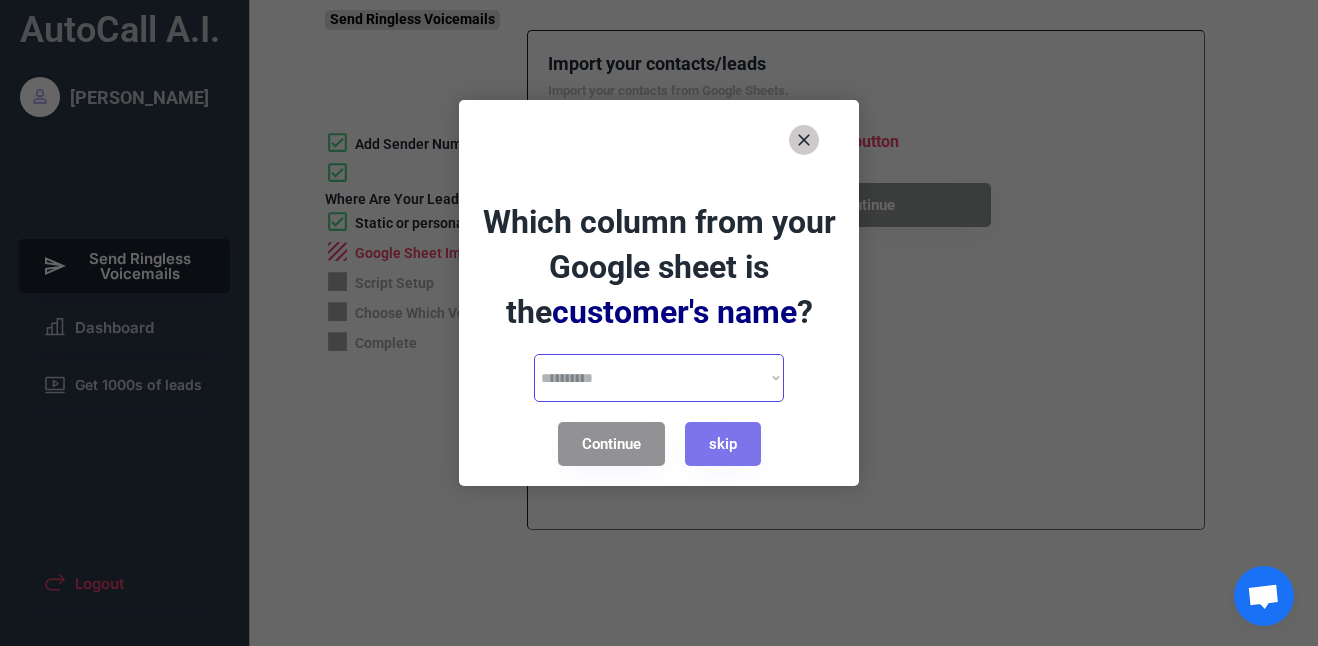 click on "**********" at bounding box center (659, 378) 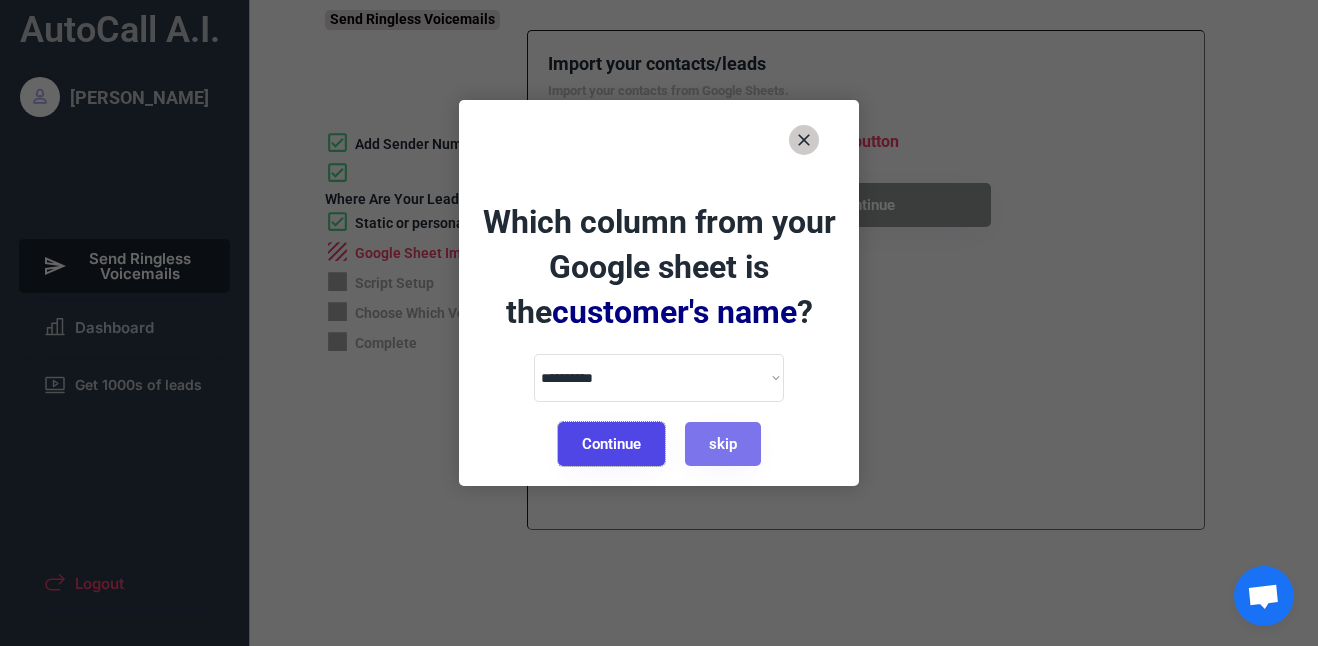 click on "Continue" at bounding box center (611, 444) 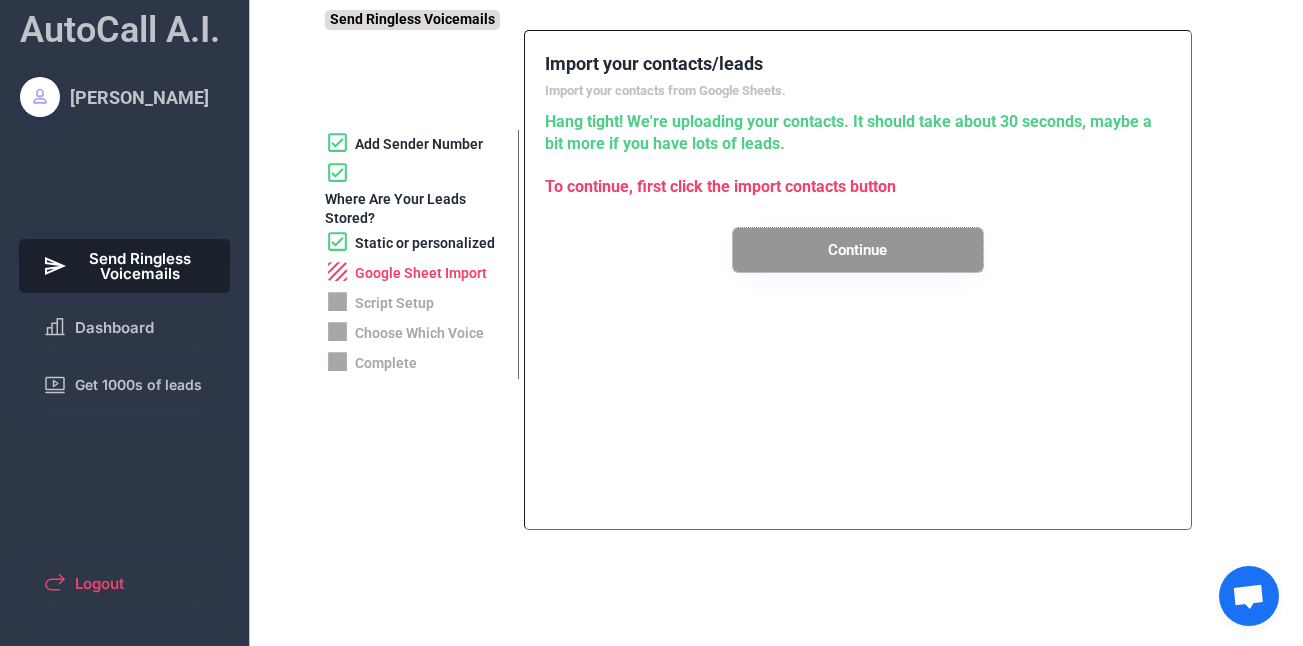 click on "Continue" at bounding box center [858, 250] 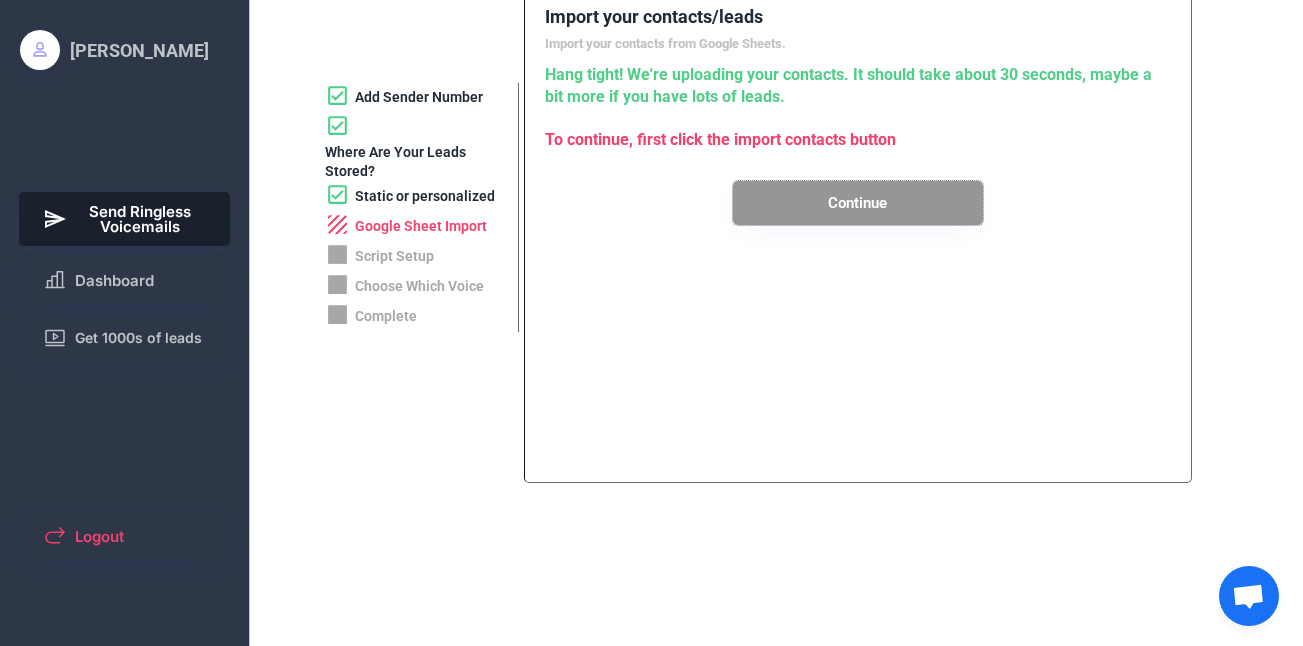 scroll, scrollTop: 0, scrollLeft: 0, axis: both 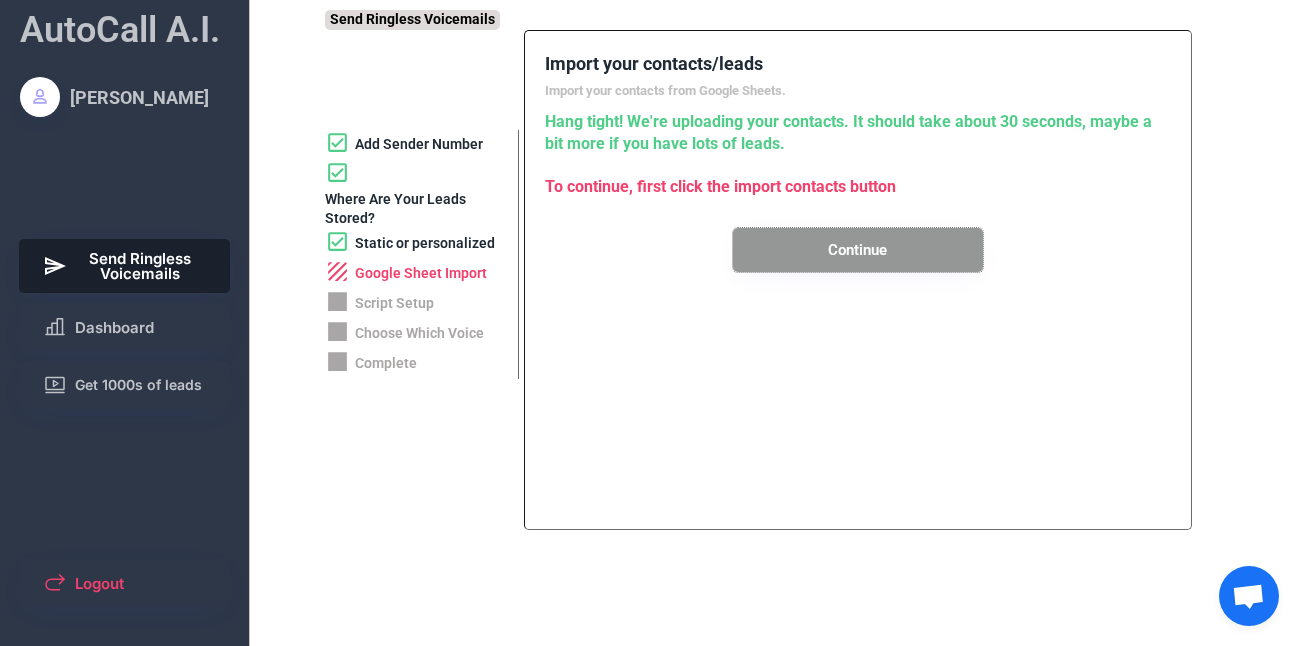 click on "Continue" at bounding box center [858, 250] 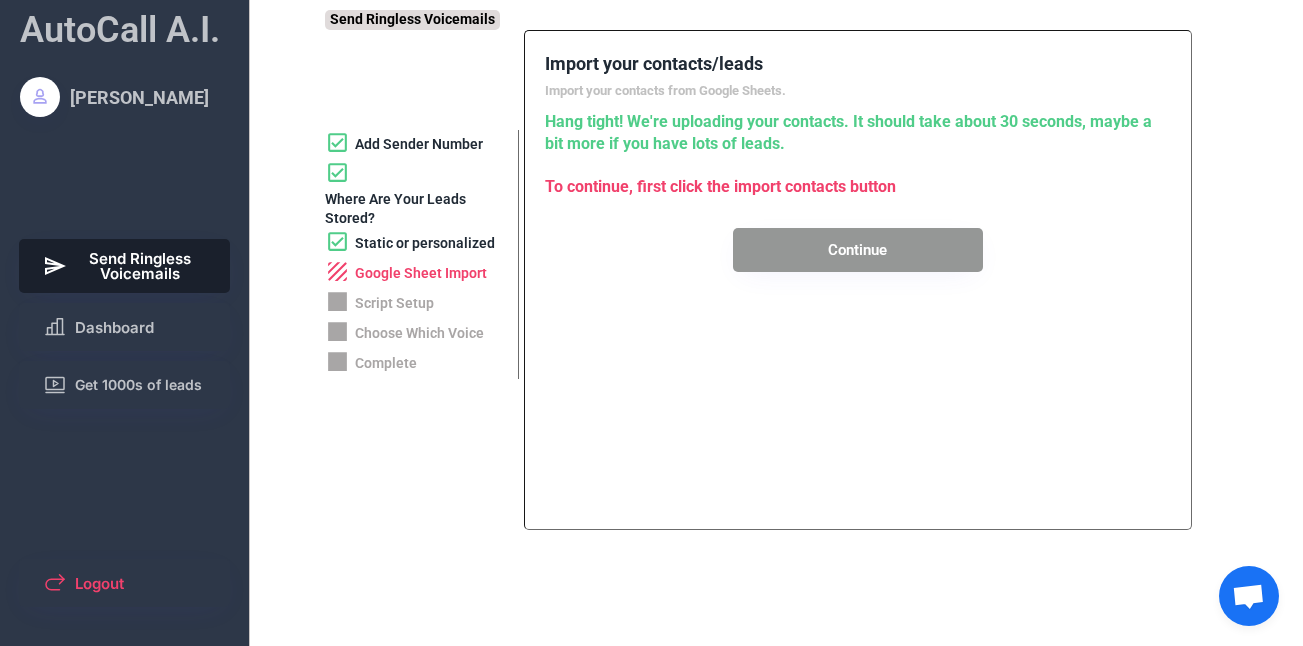 click on "Google Sheet Import" at bounding box center [421, 274] 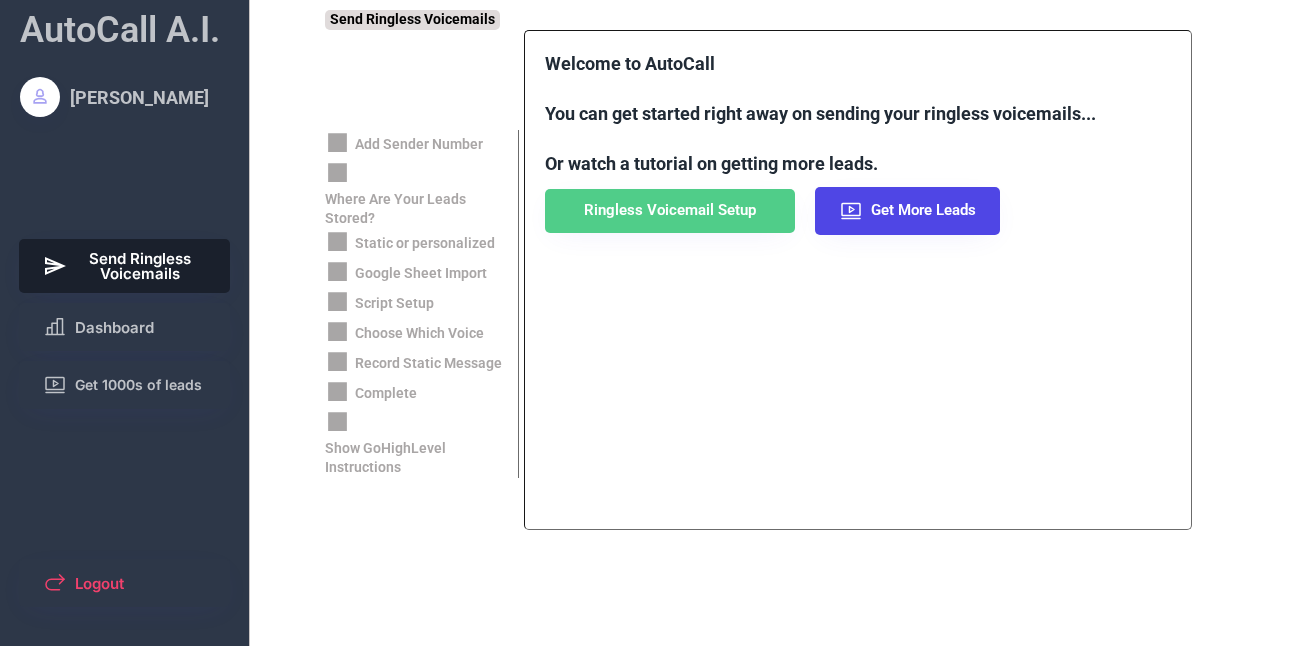 scroll, scrollTop: 0, scrollLeft: 0, axis: both 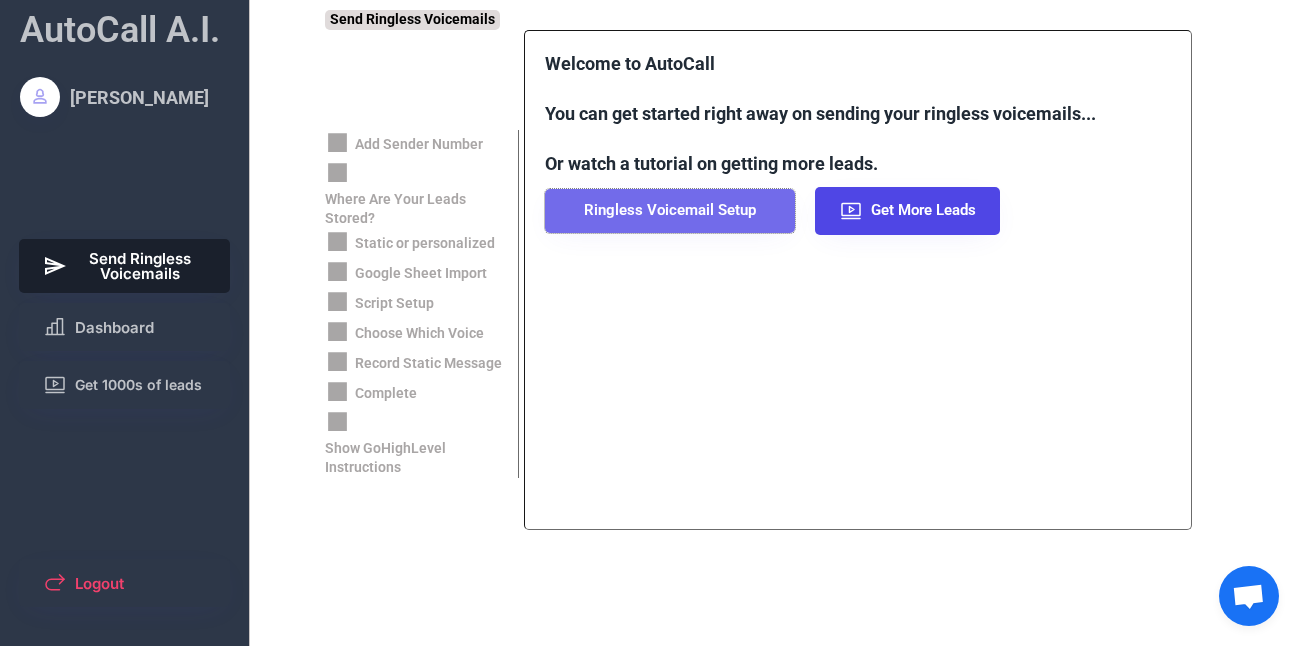click on "Ringless Voicemail Setup" at bounding box center (670, 211) 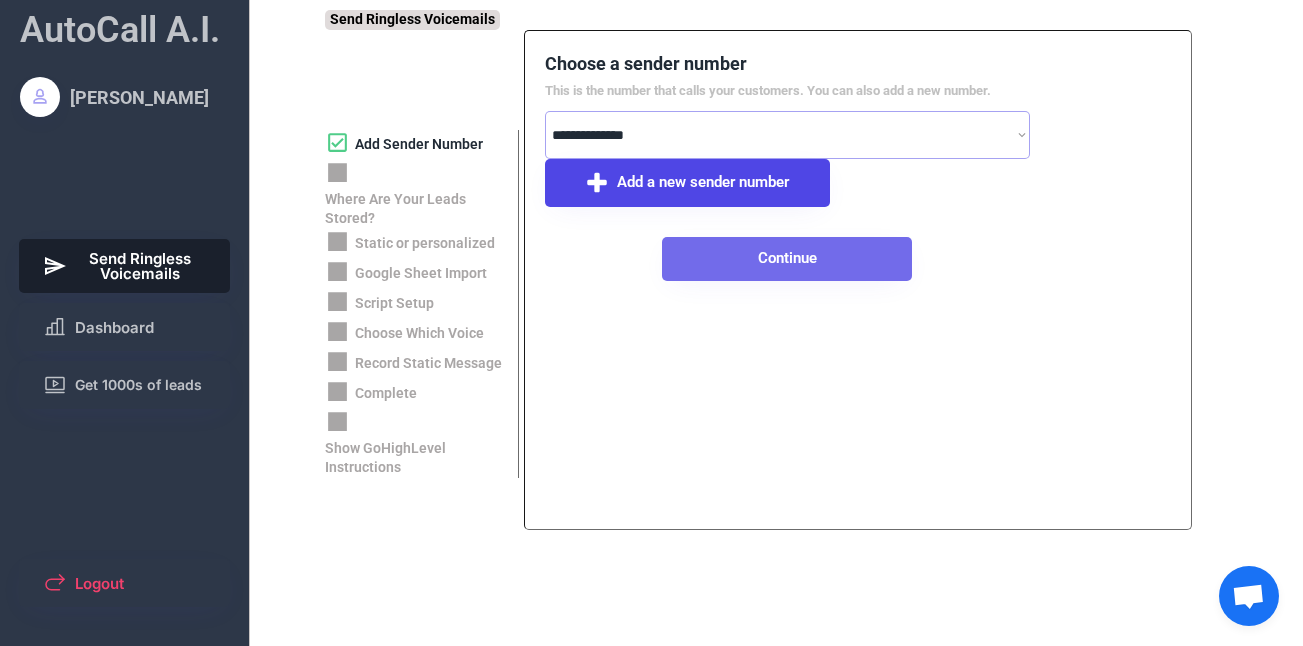 click on "Continue" at bounding box center [787, 259] 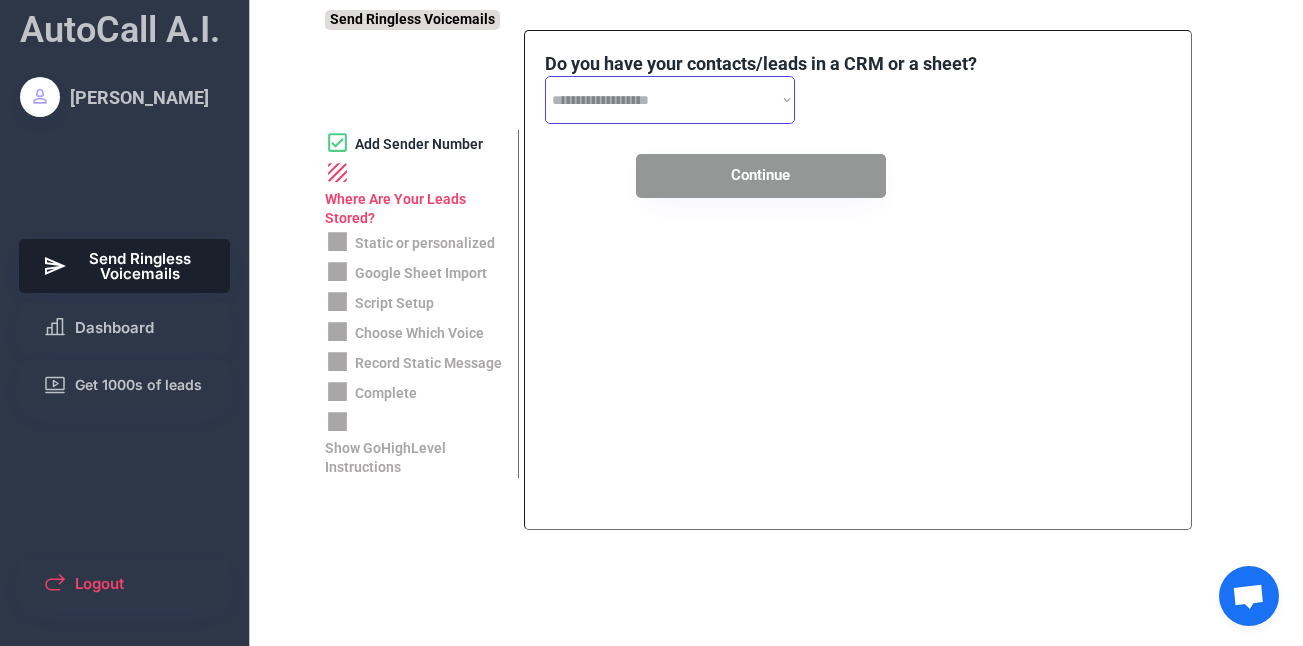 click on "**********" at bounding box center [670, 100] 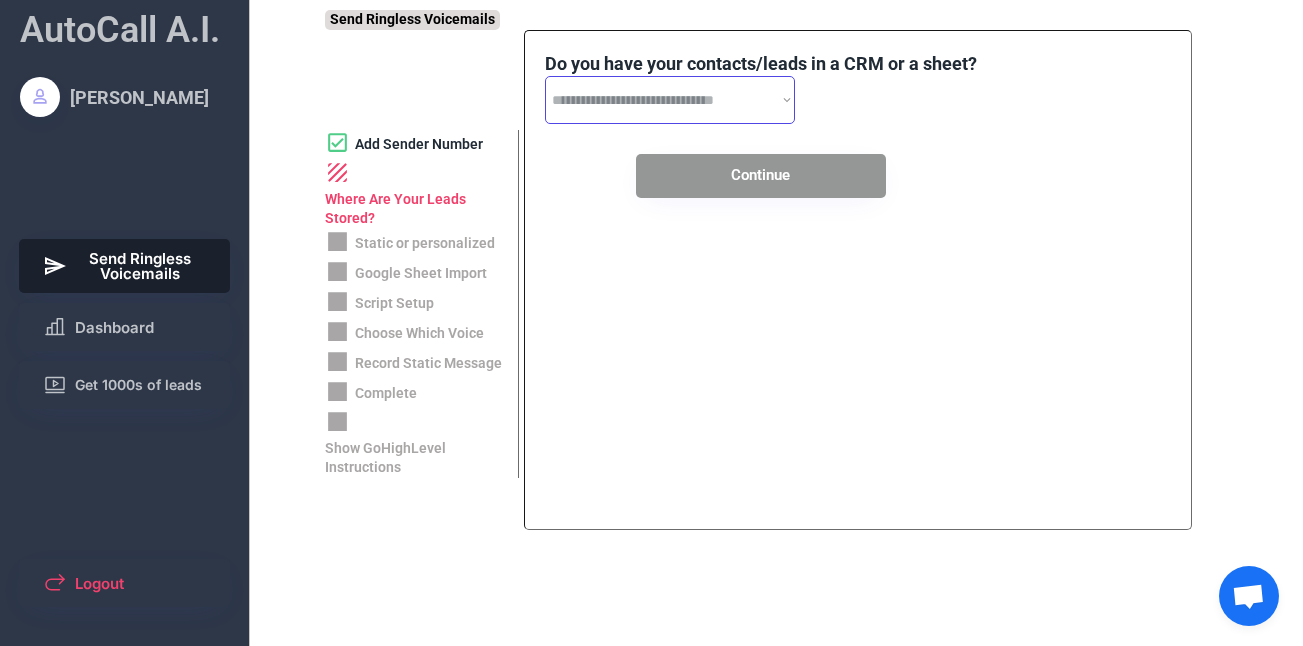 click on "**********" at bounding box center (670, 100) 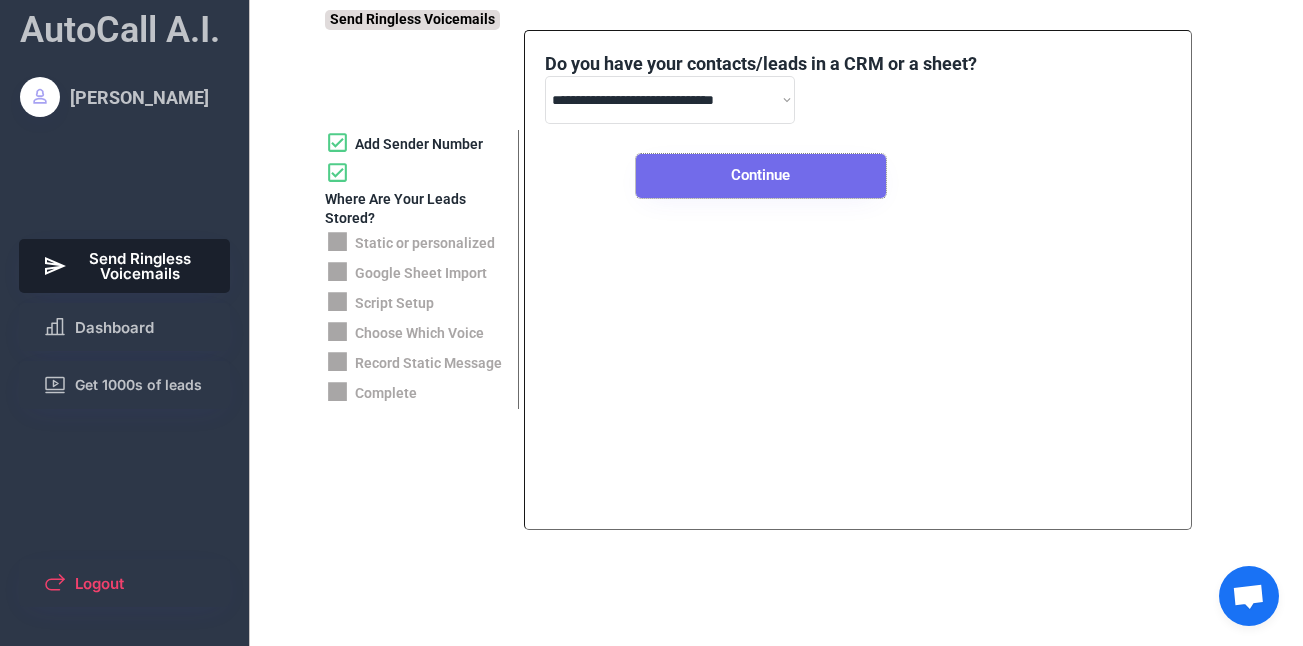 click on "Continue" at bounding box center [761, 176] 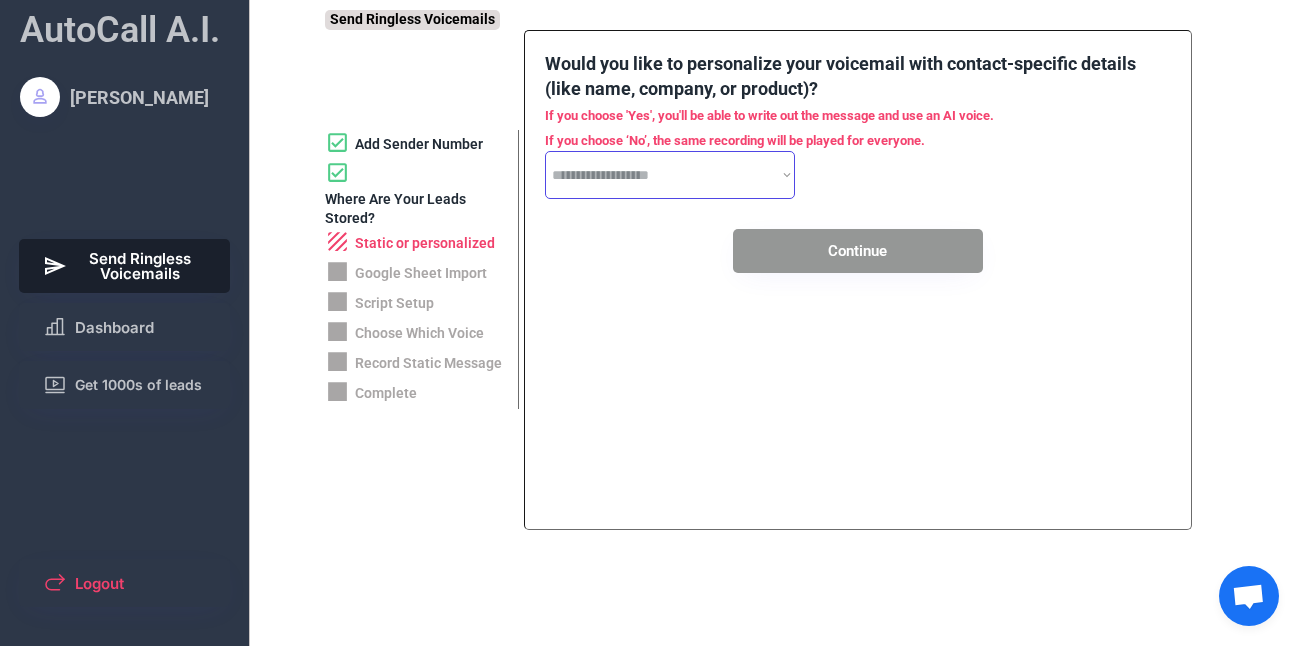 click on "**********" at bounding box center [670, 175] 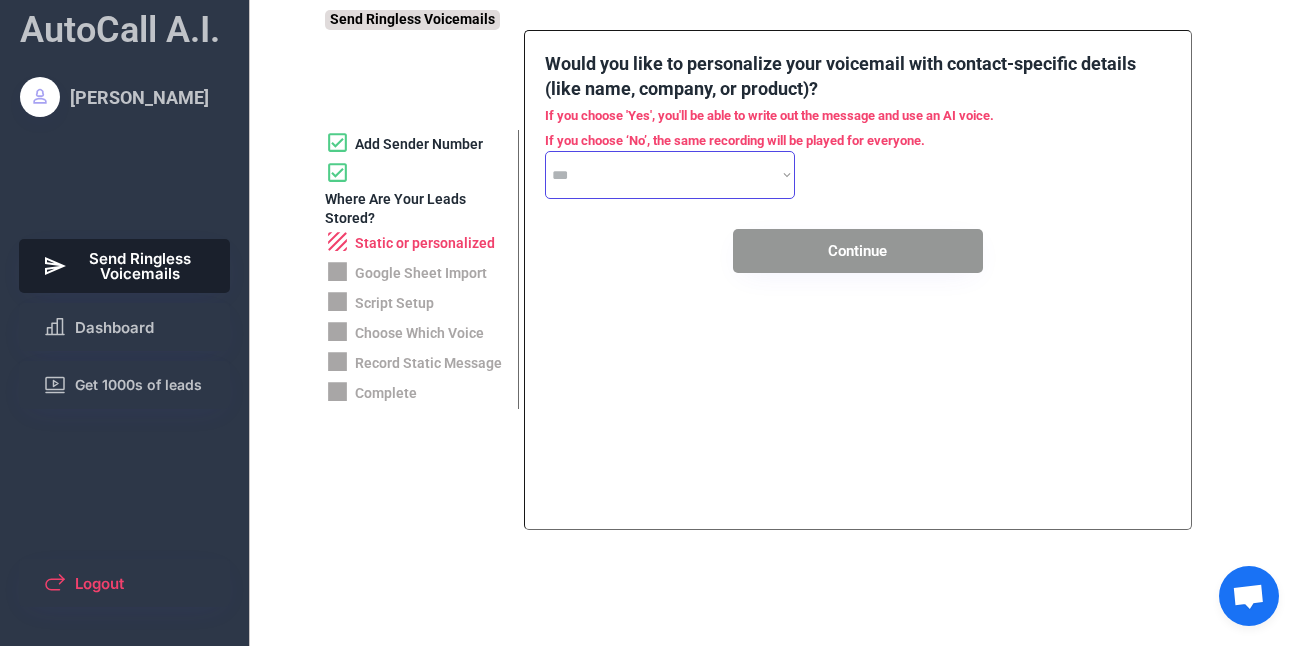 click on "**********" at bounding box center [670, 175] 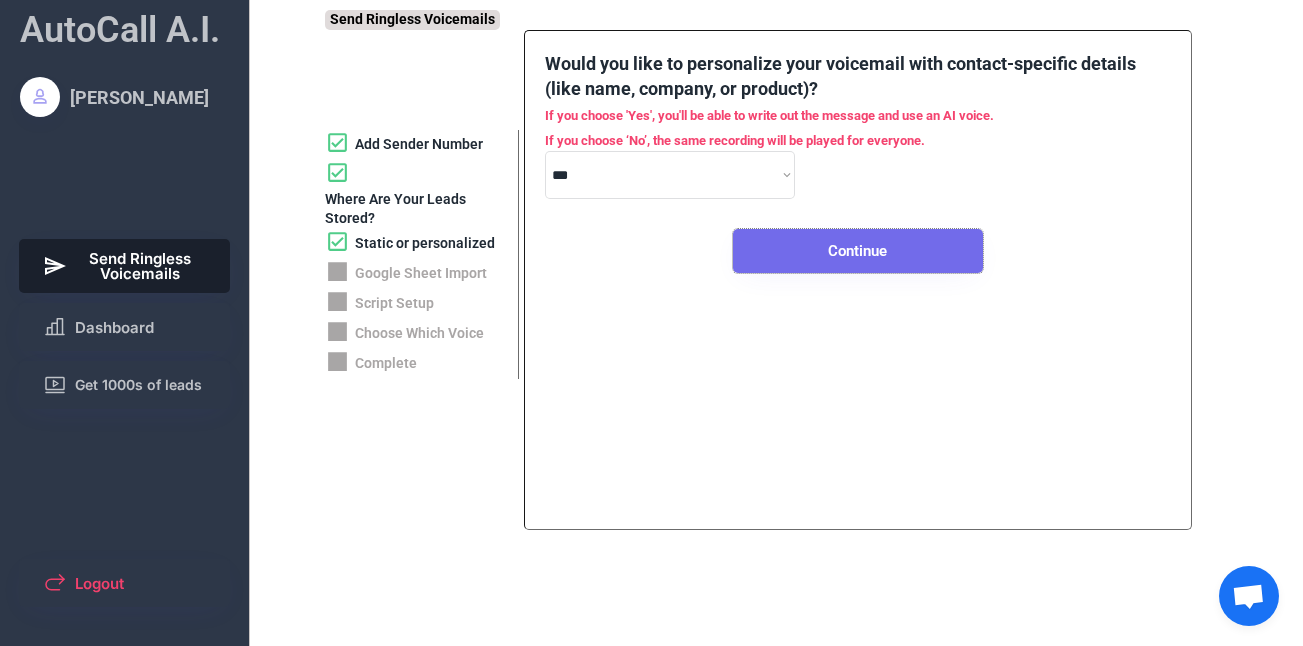 click on "Continue" at bounding box center [858, 251] 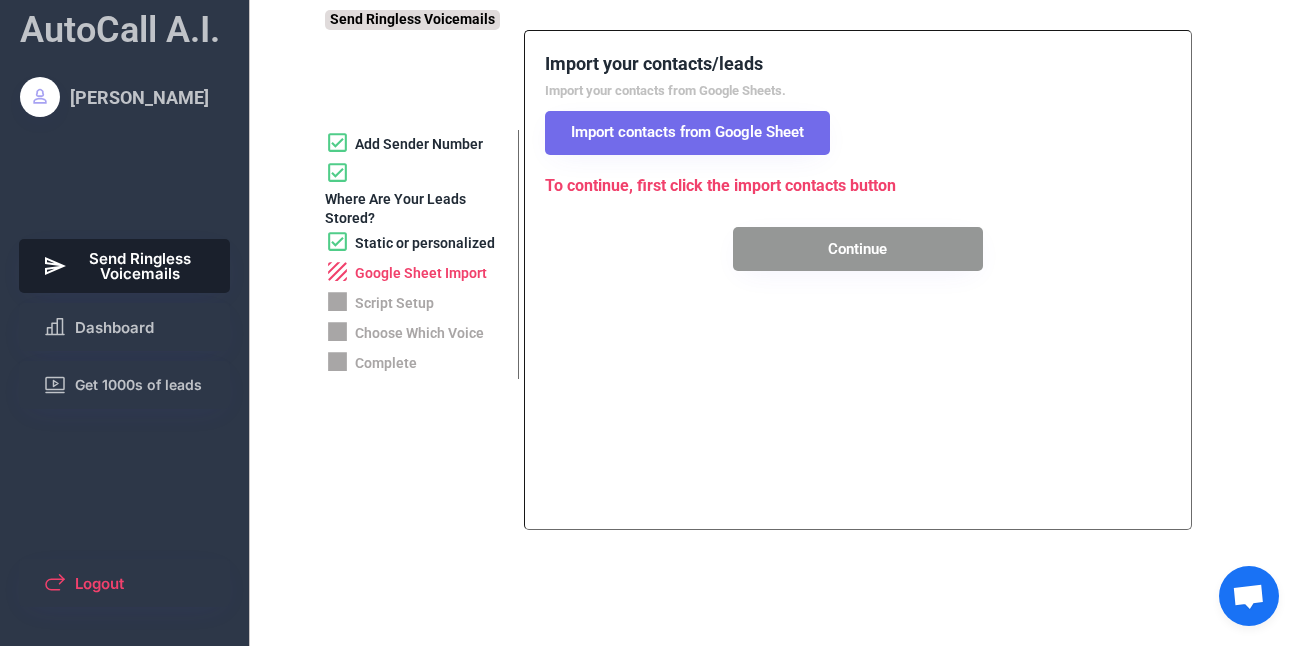click on "Import contacts from Google Sheet" at bounding box center (687, 133) 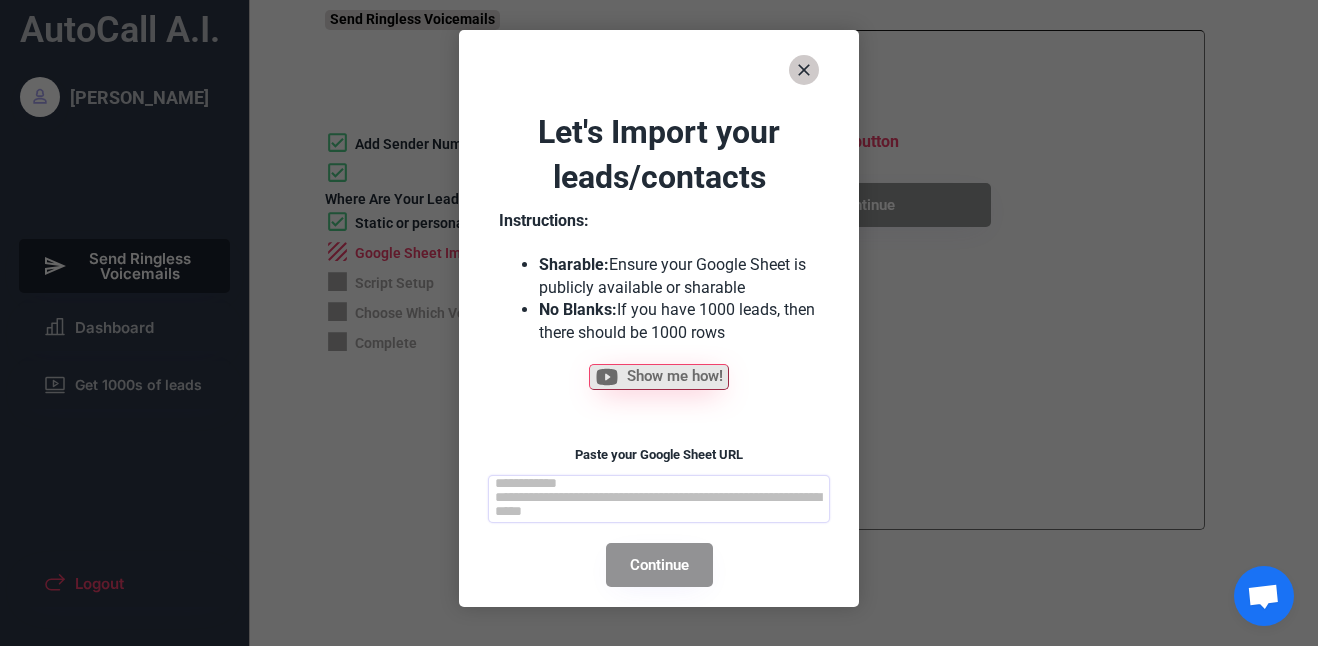 click at bounding box center [659, 499] 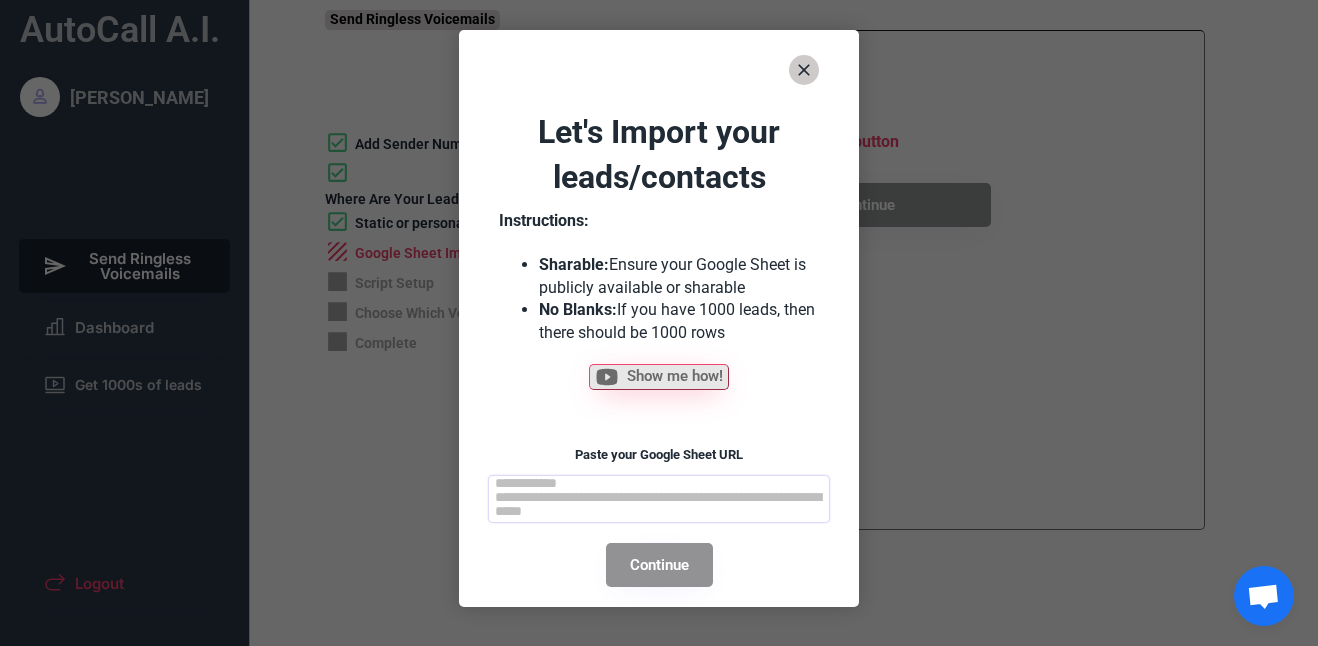 paste on "**********" 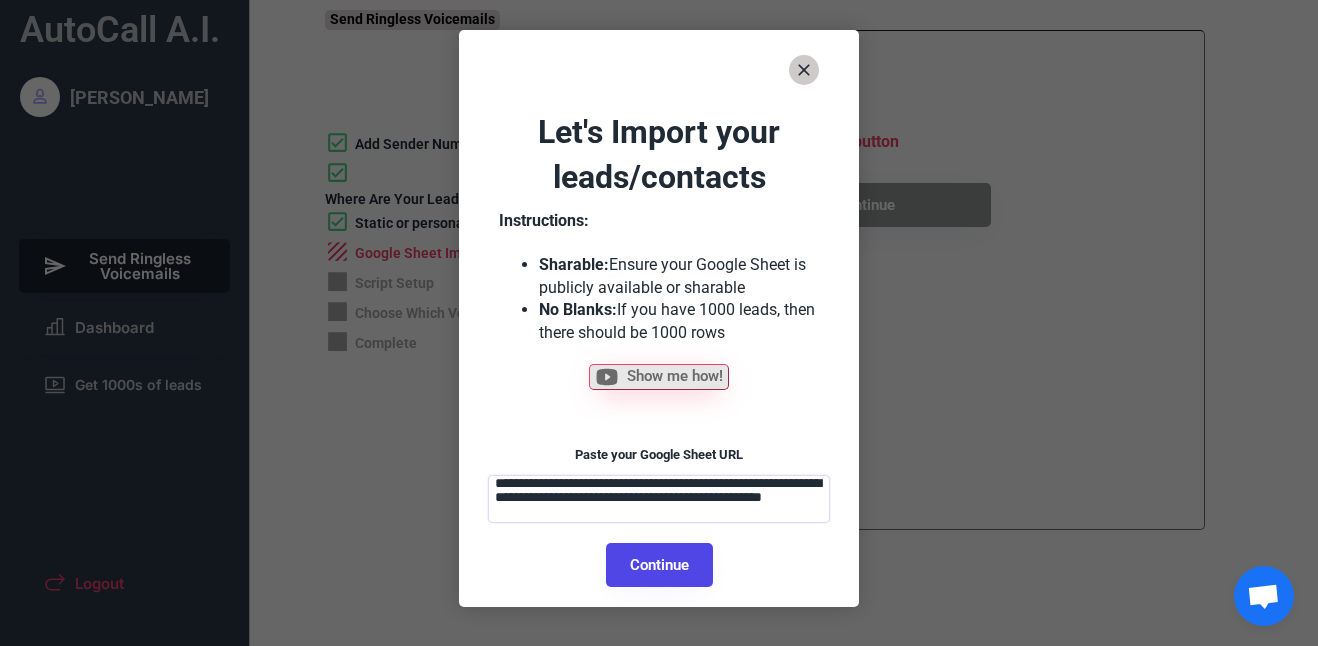 type on "**********" 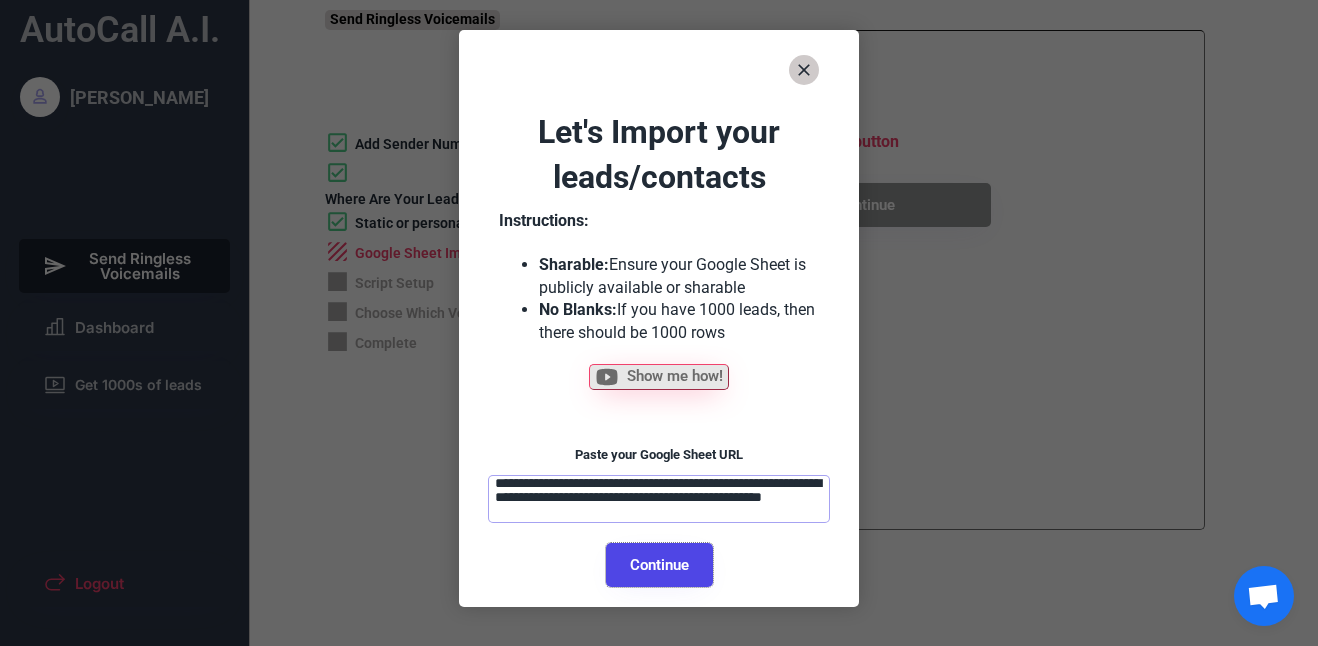 click on "Continue" at bounding box center [659, 565] 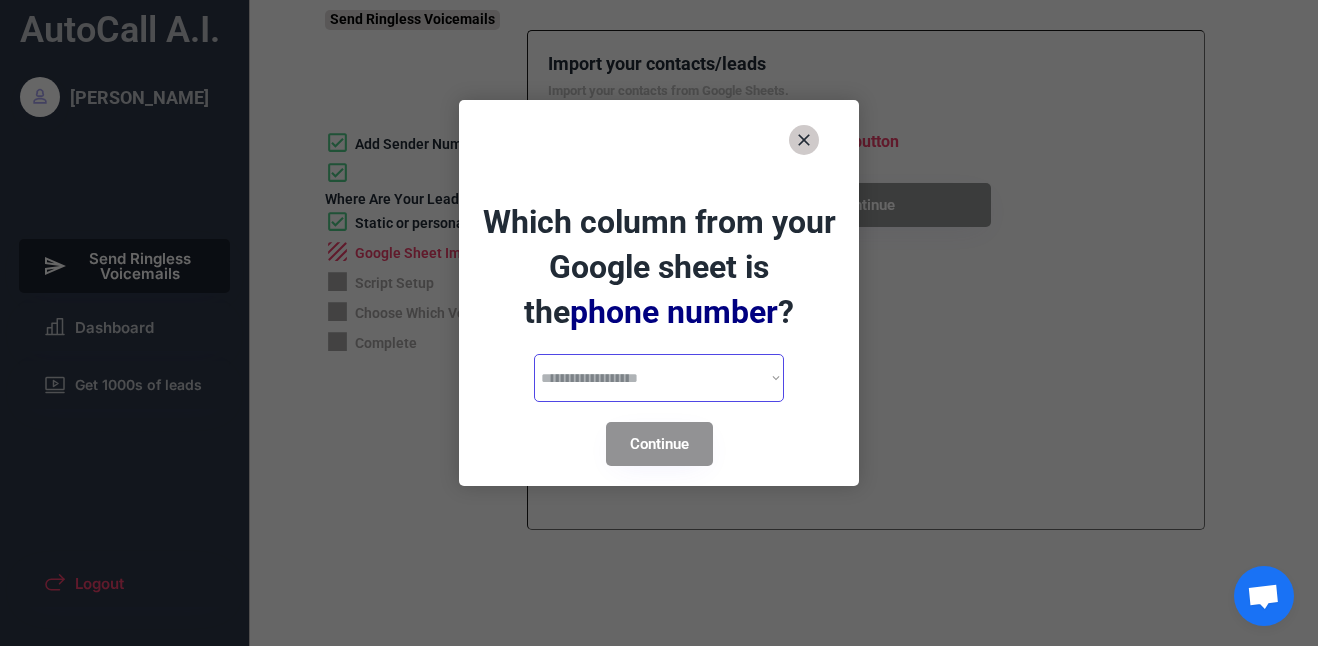 click on "**********" at bounding box center (659, 378) 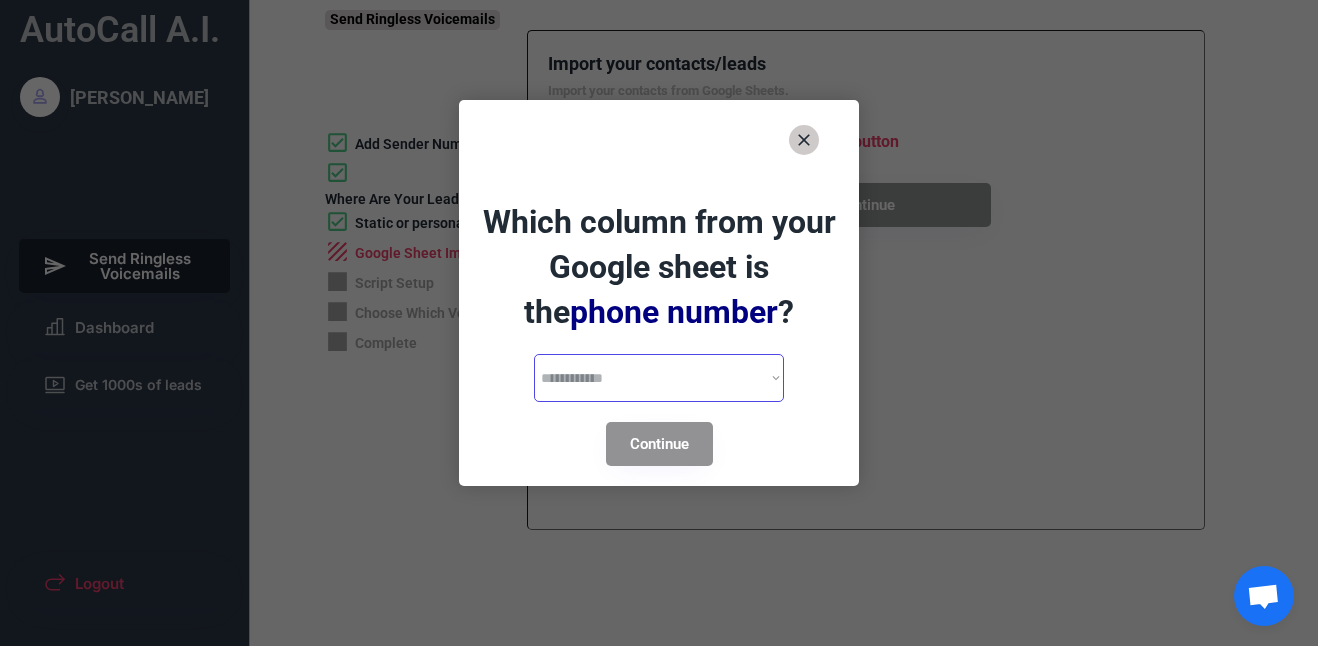 click on "**********" at bounding box center (659, 378) 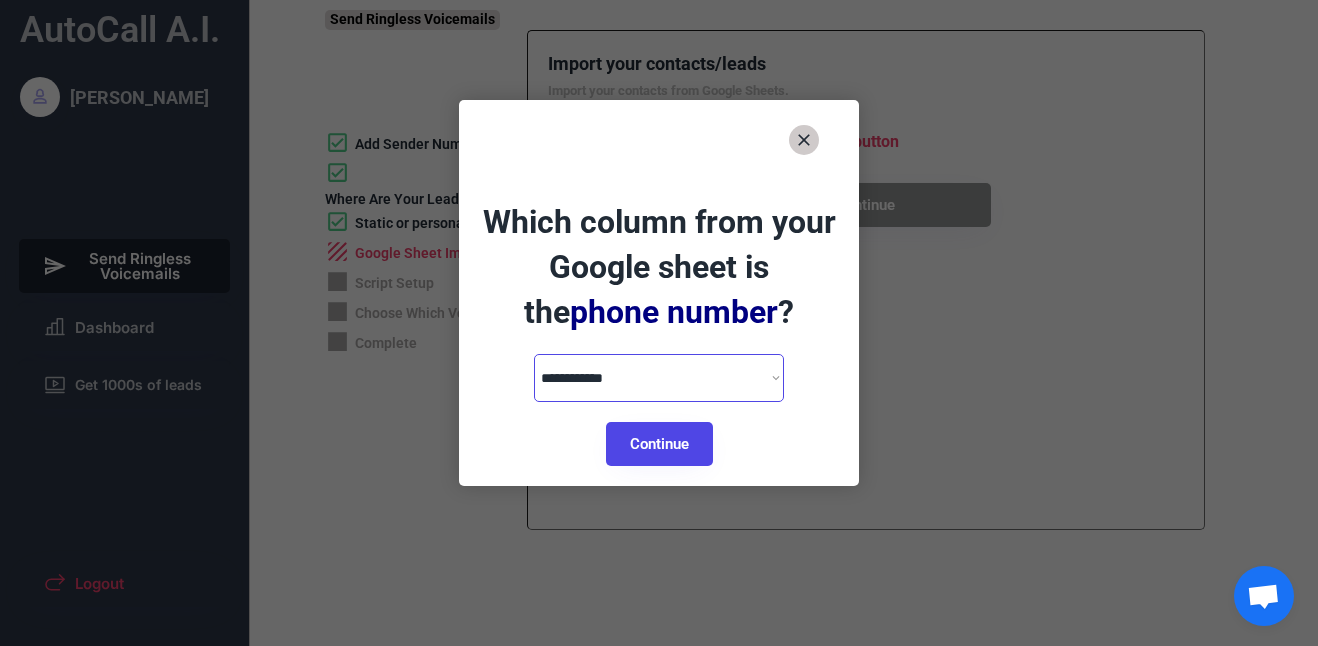 click on "**********" at bounding box center [659, 378] 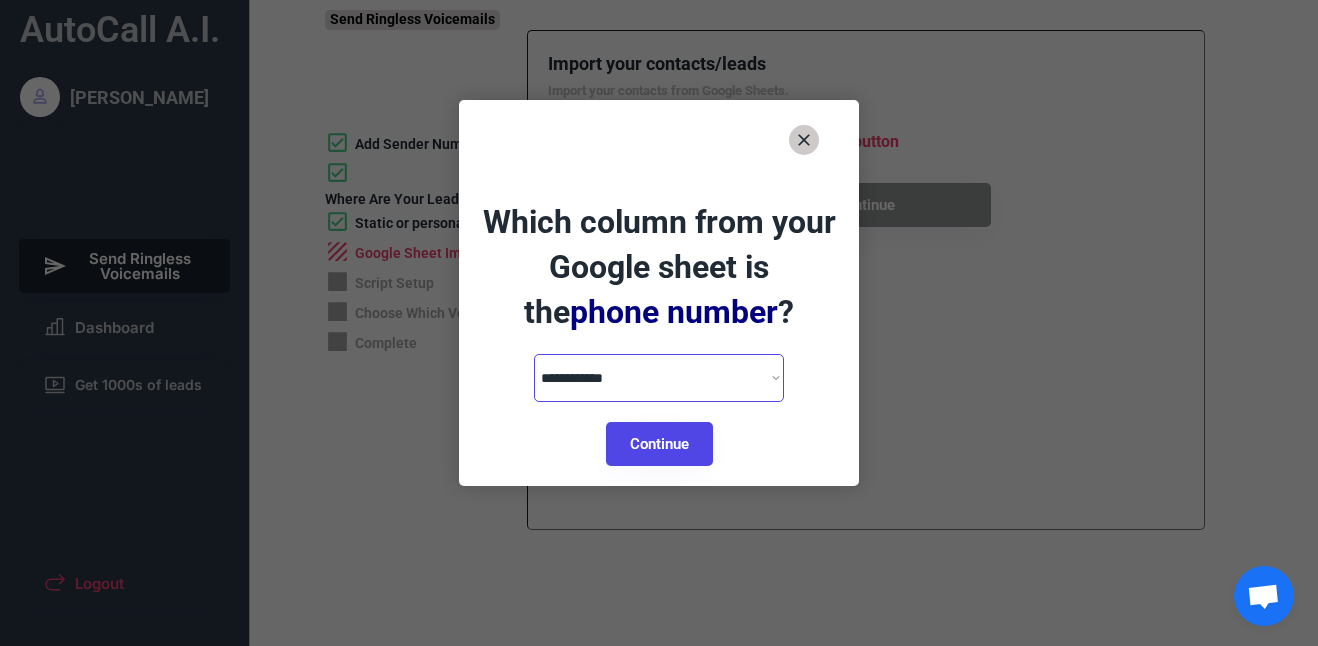 select on "**********" 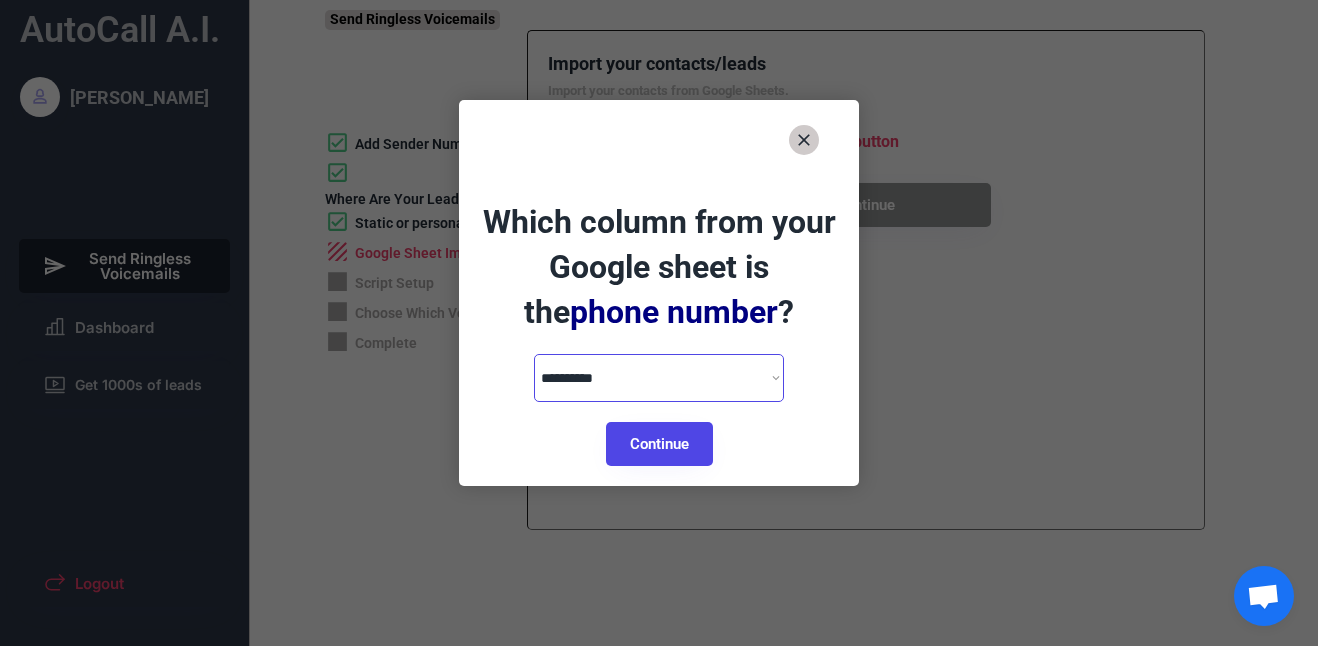 click on "**********" at bounding box center (659, 378) 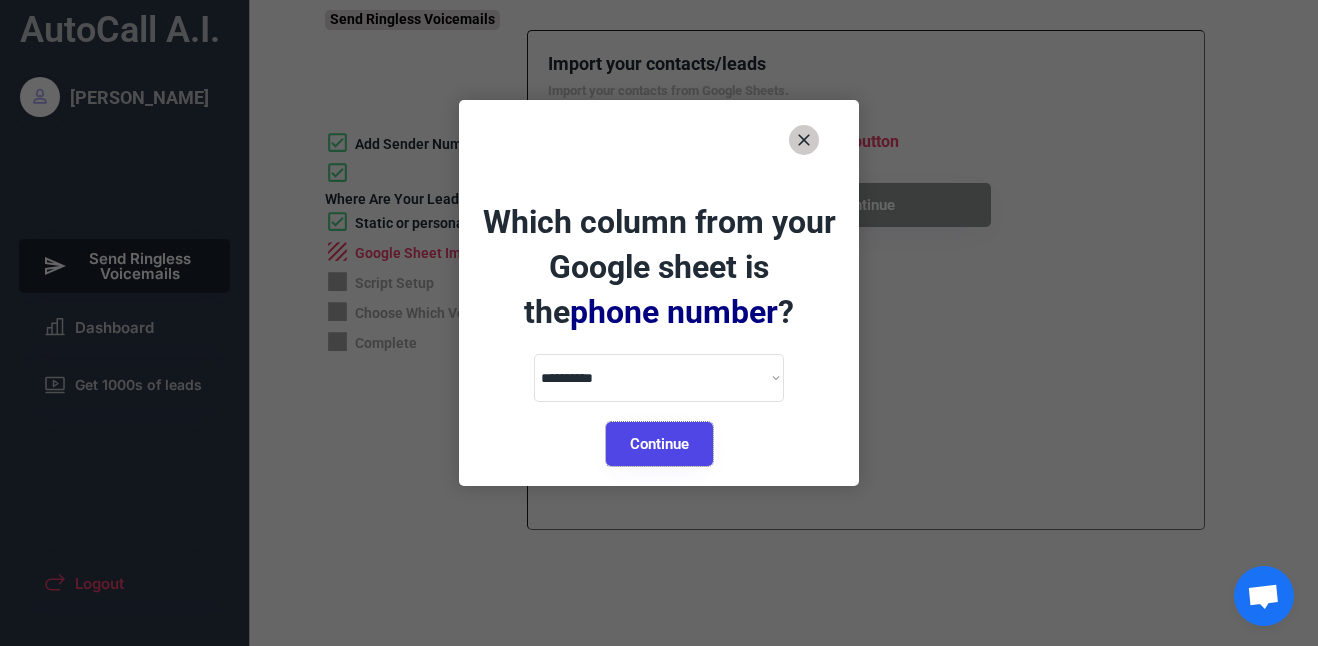 click on "Continue" at bounding box center (659, 444) 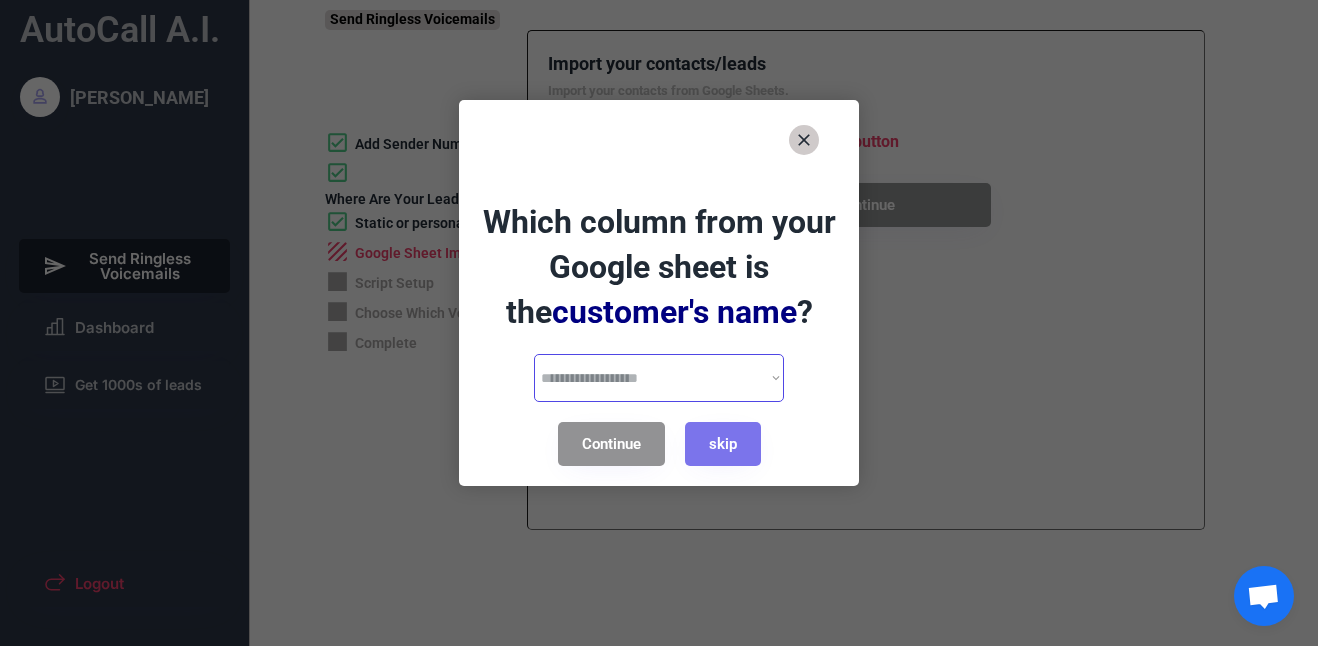 click on "**********" at bounding box center (659, 378) 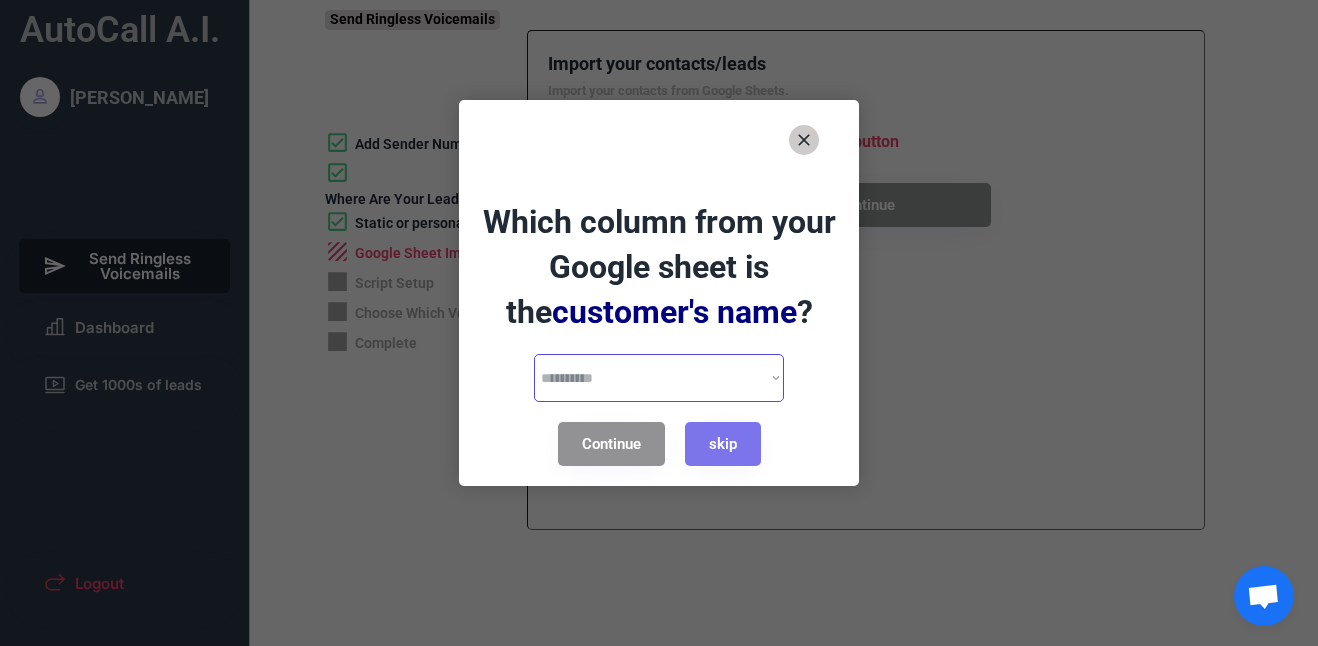 click on "**********" at bounding box center [659, 378] 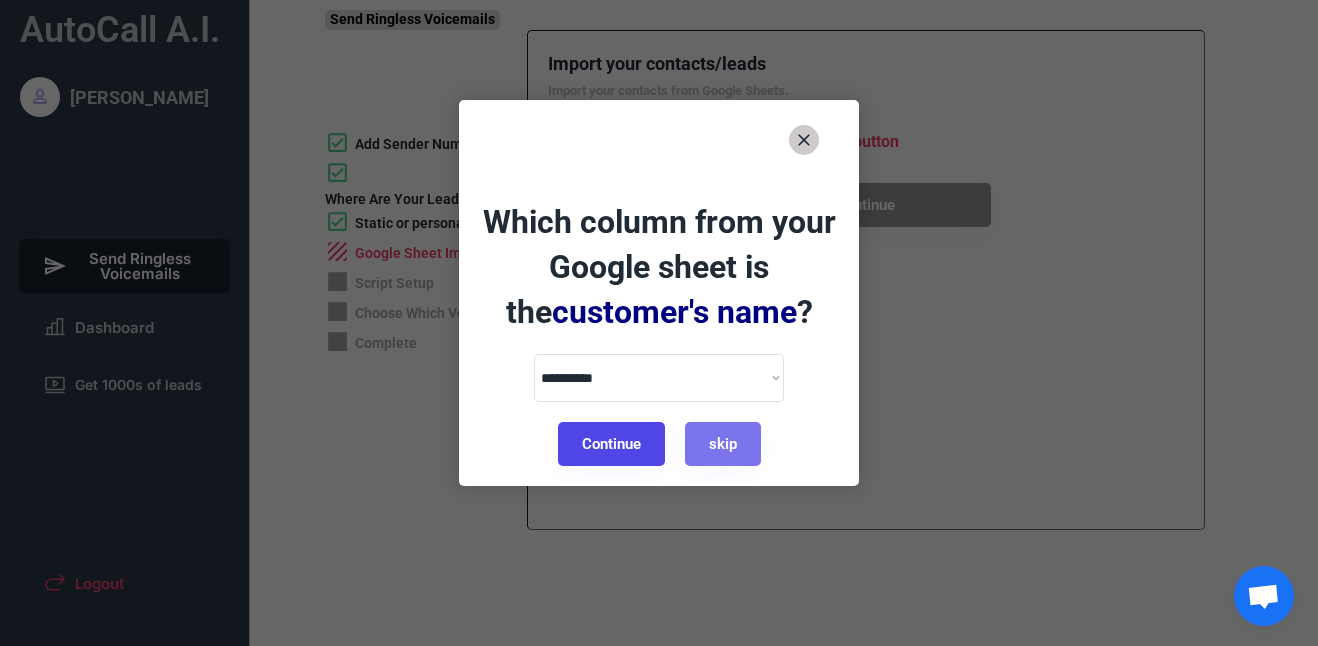 click on "Continue" at bounding box center (611, 444) 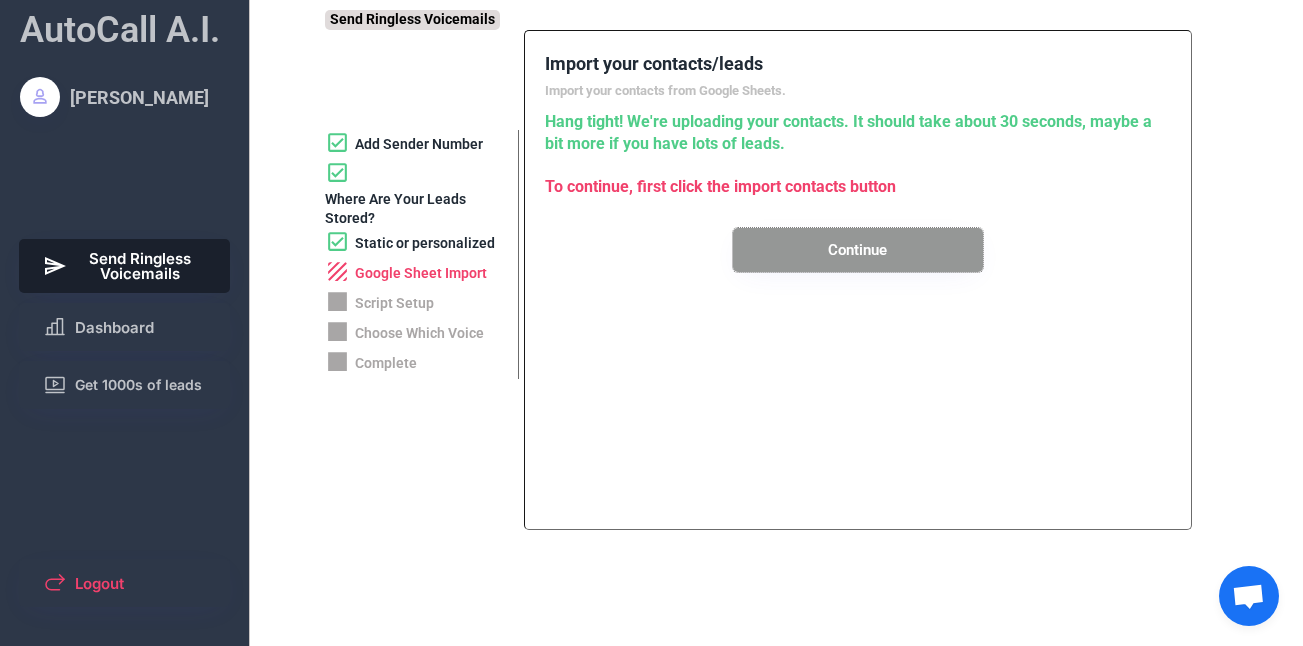 click on "Continue" at bounding box center [858, 250] 